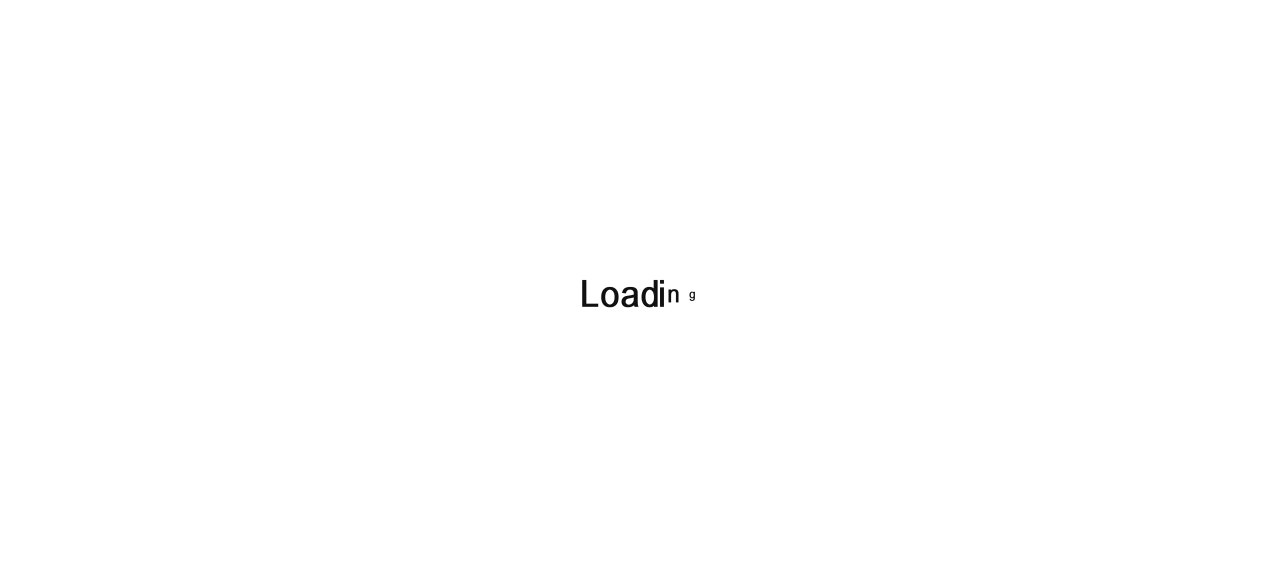 scroll, scrollTop: 0, scrollLeft: 0, axis: both 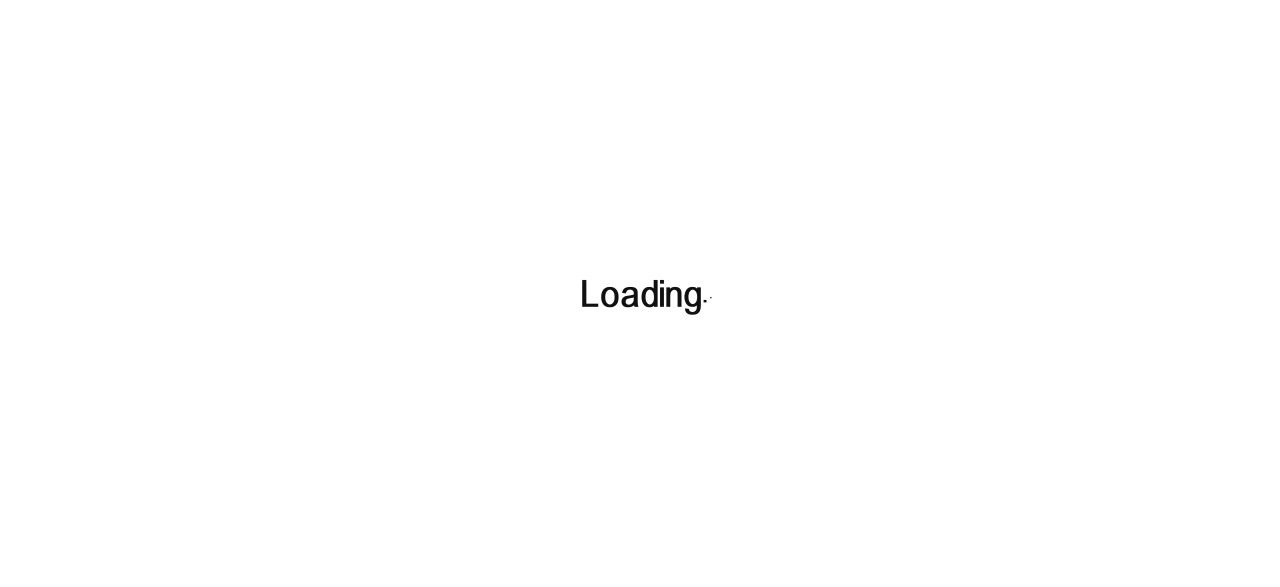 click at bounding box center [640, 293] 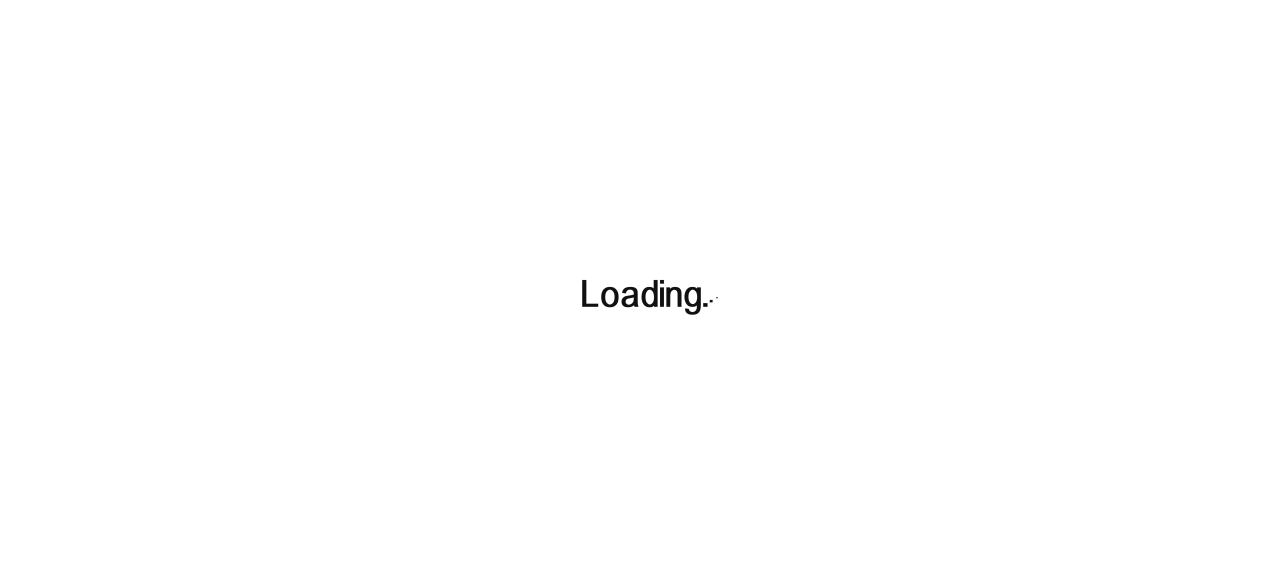 click at bounding box center [640, 293] 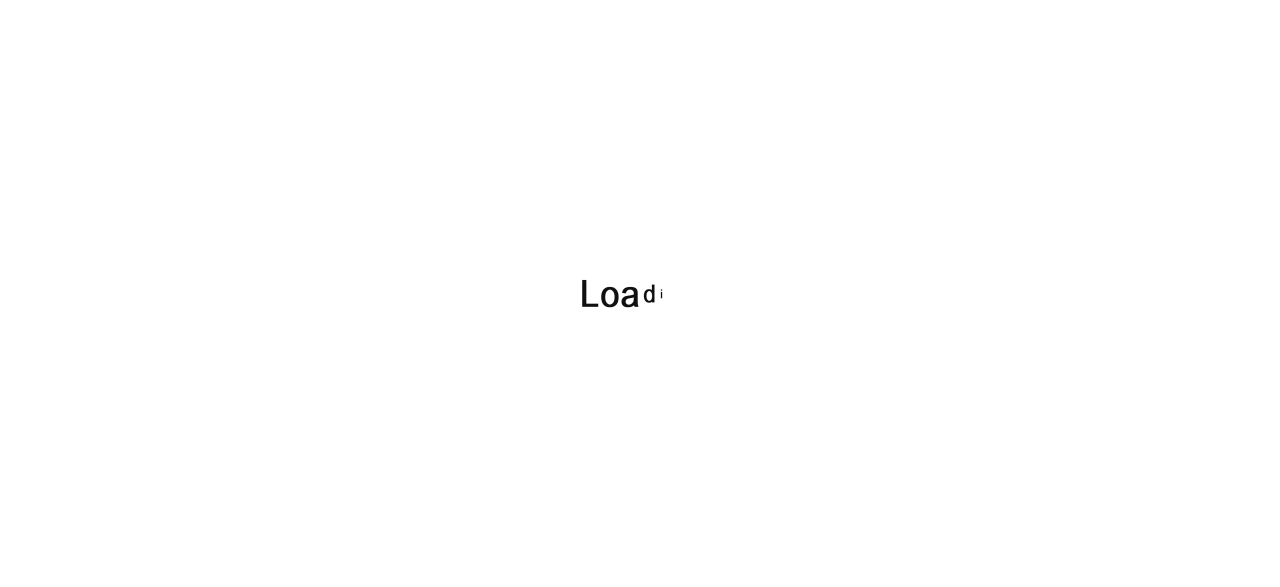 click at bounding box center (650, 294) 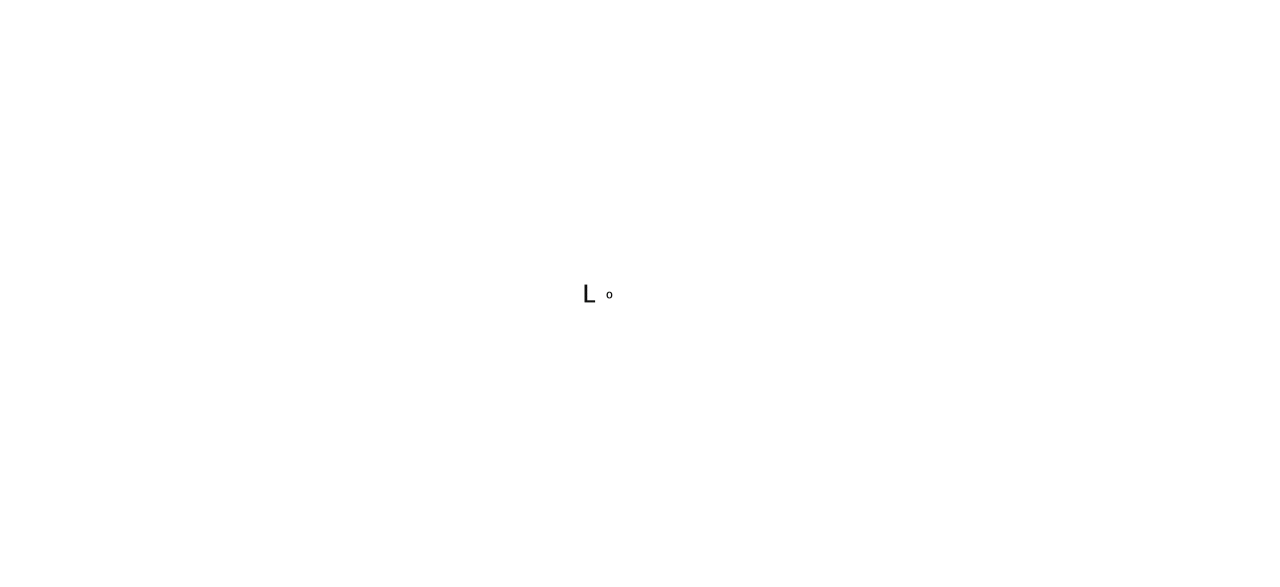 click at bounding box center [650, 294] 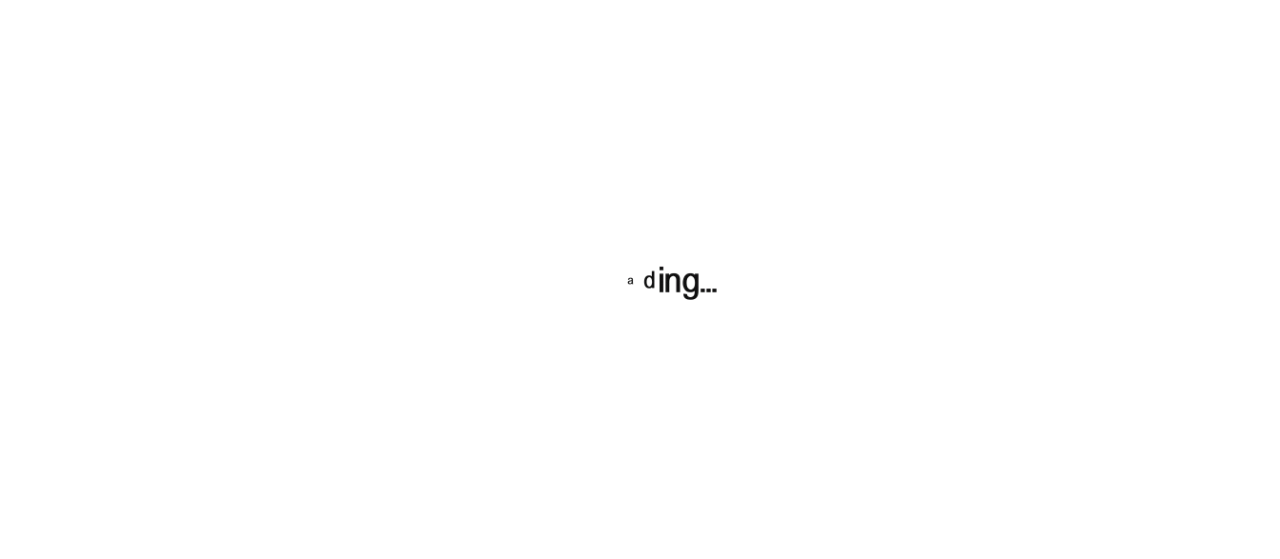 scroll, scrollTop: 0, scrollLeft: 0, axis: both 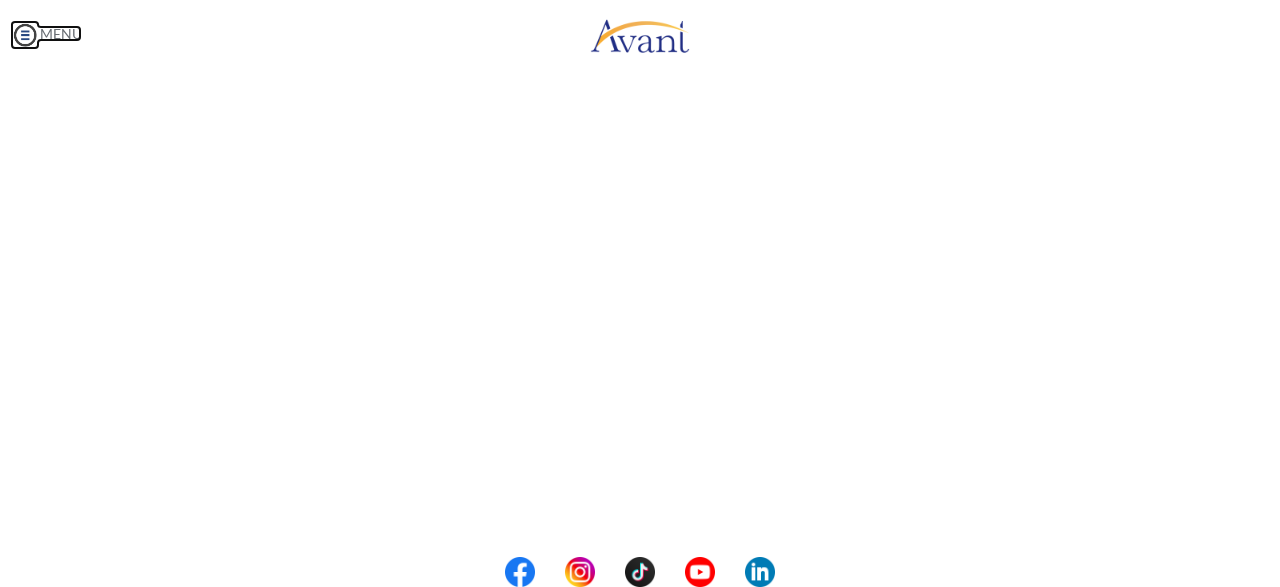 click at bounding box center [25, 35] 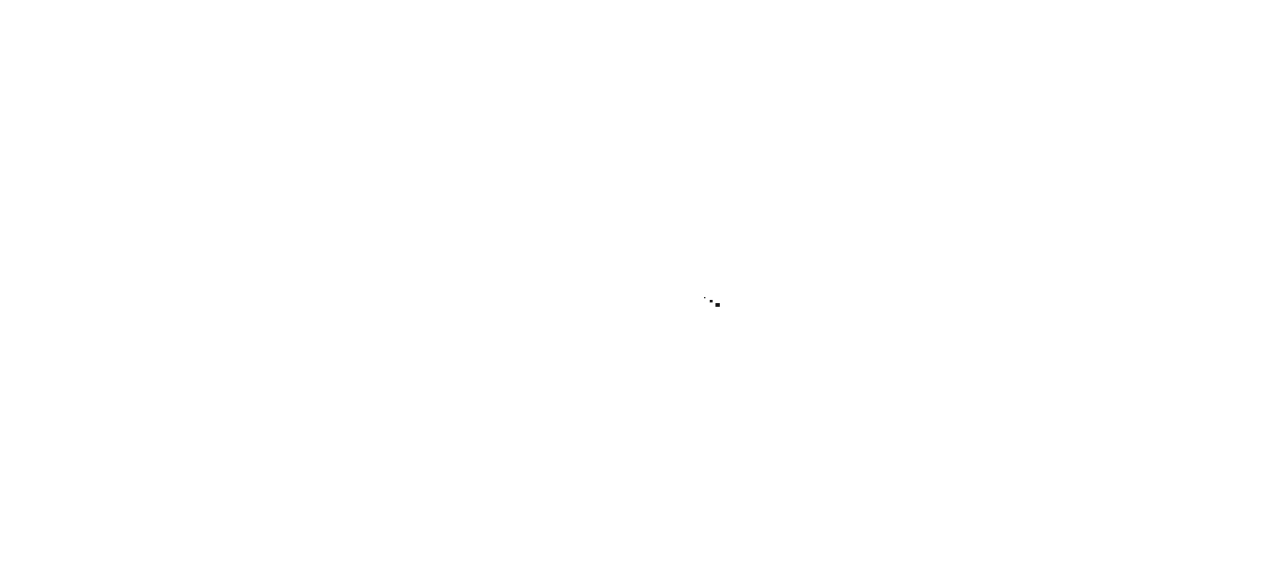 scroll, scrollTop: 0, scrollLeft: 0, axis: both 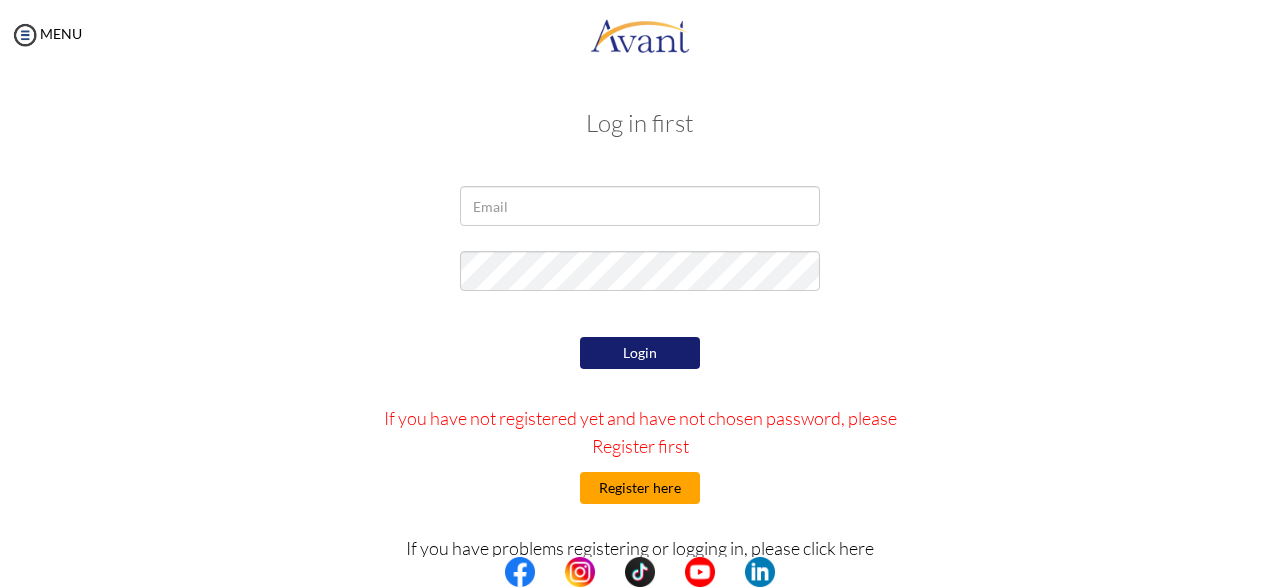 click on "Register here" at bounding box center [640, 488] 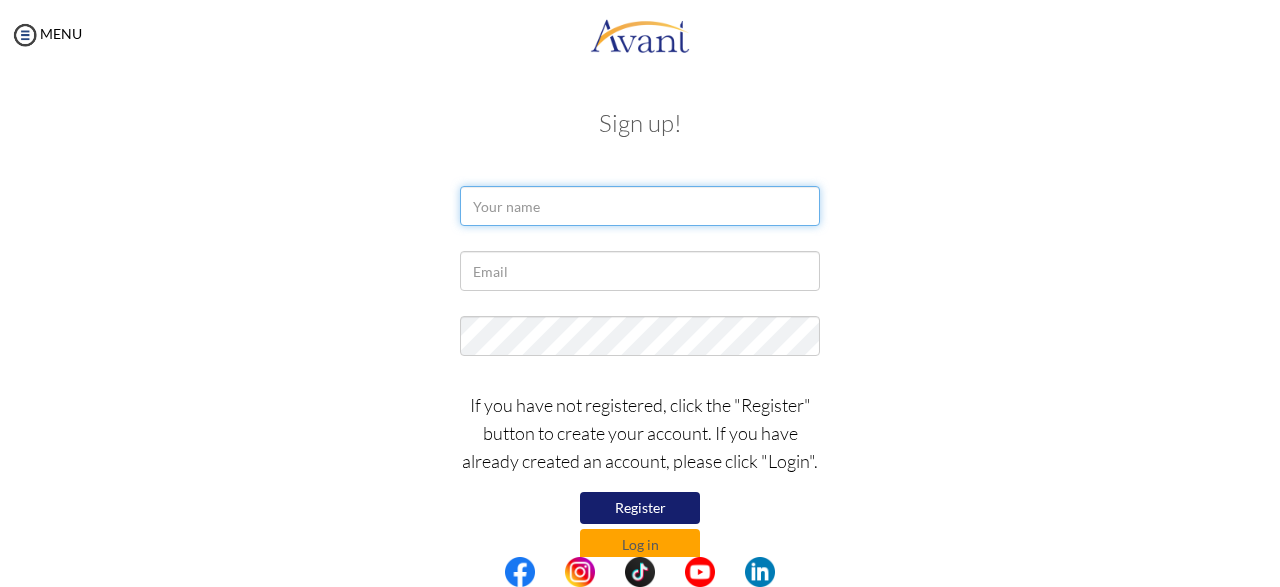 click at bounding box center [640, 206] 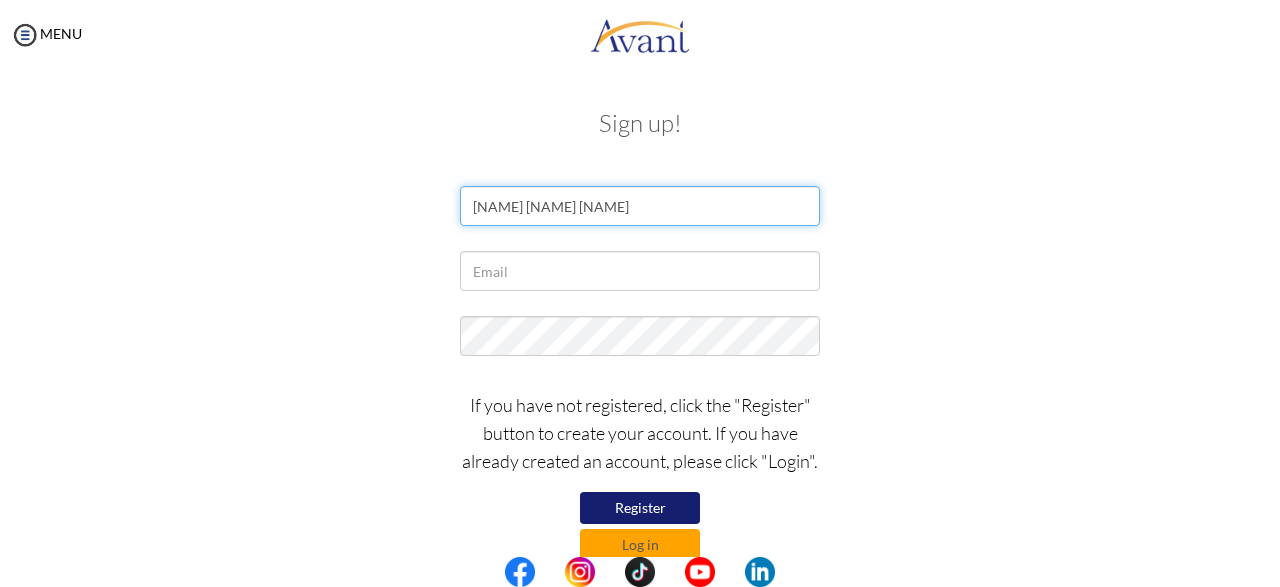 type on "mildred mutheu musau" 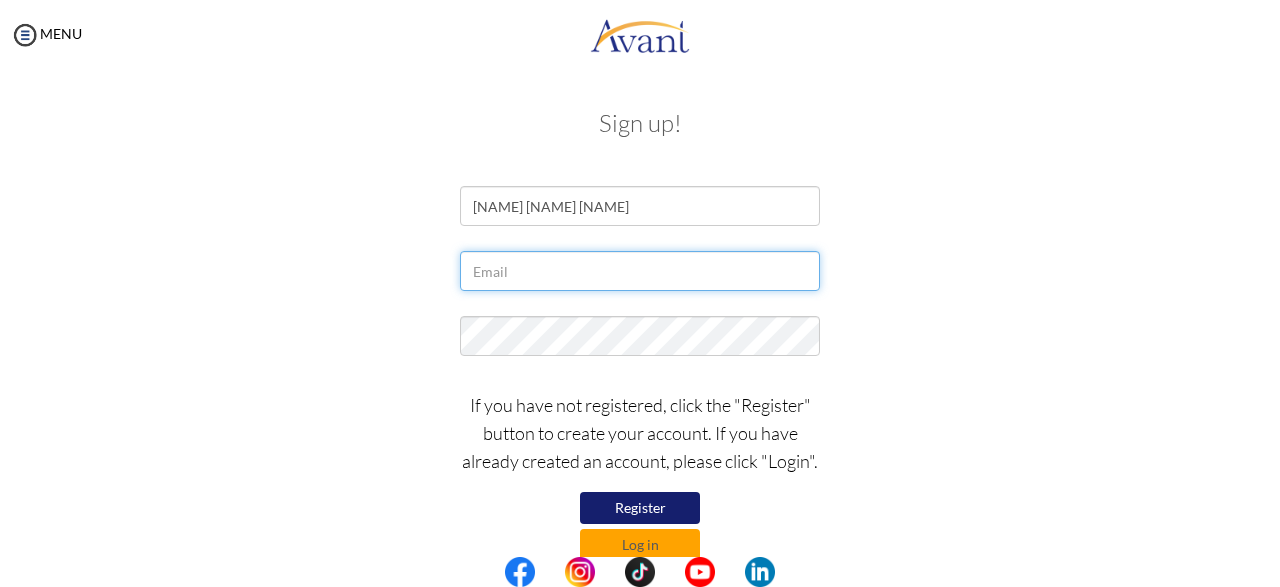 click at bounding box center (640, 271) 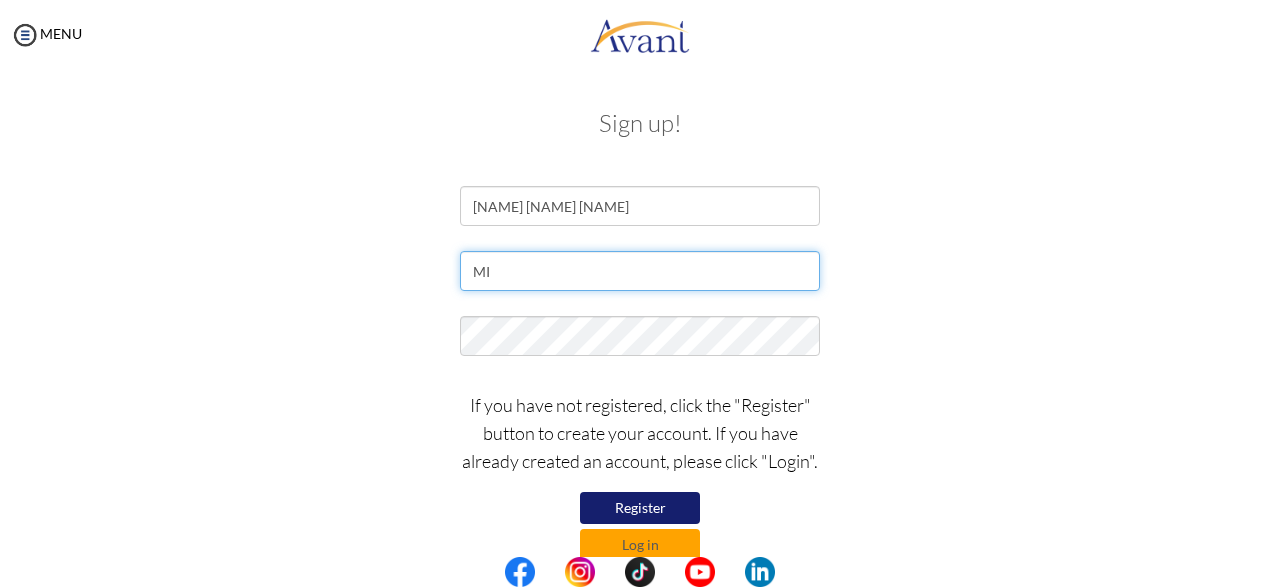 type on "M" 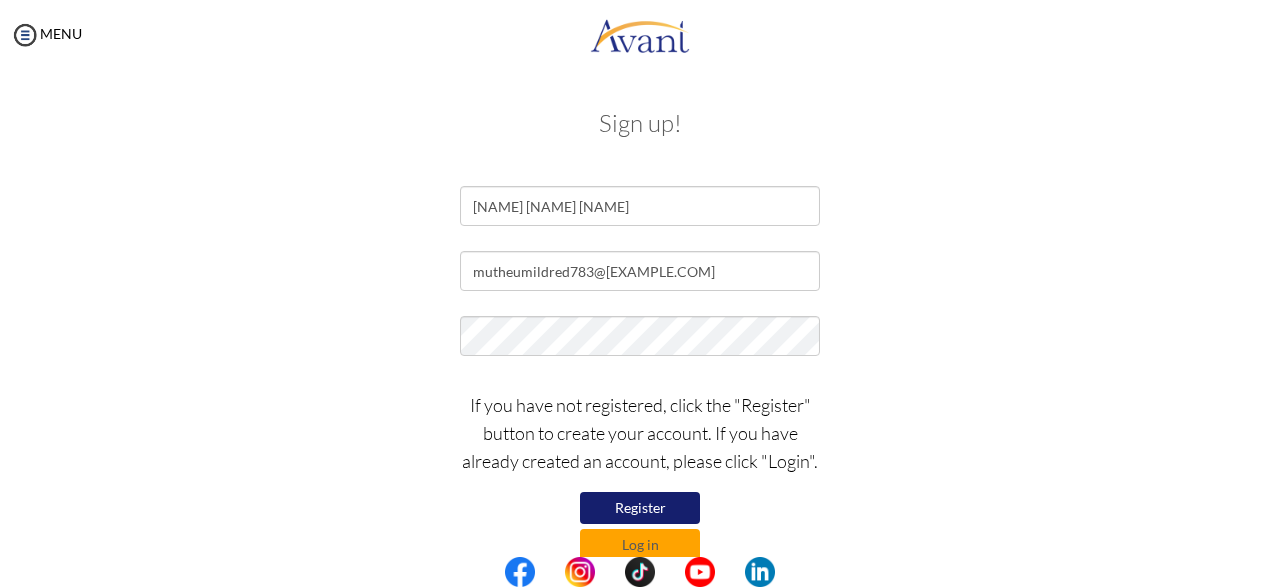 click on "Register" at bounding box center [640, 508] 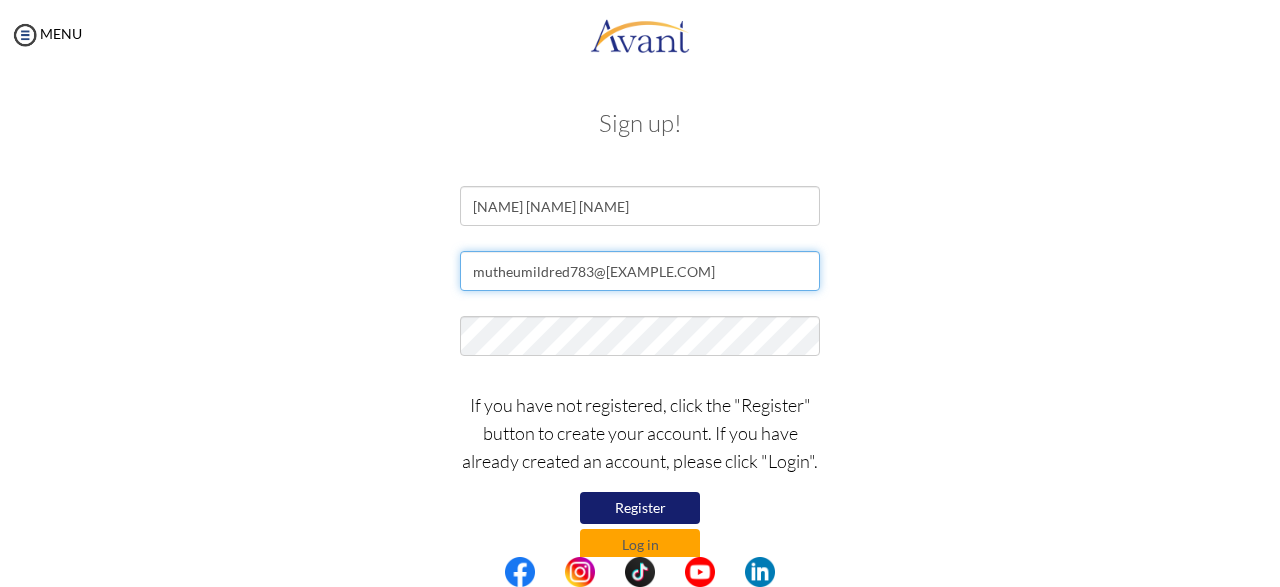 click on "mutheumildred783@gmail.com" at bounding box center (640, 271) 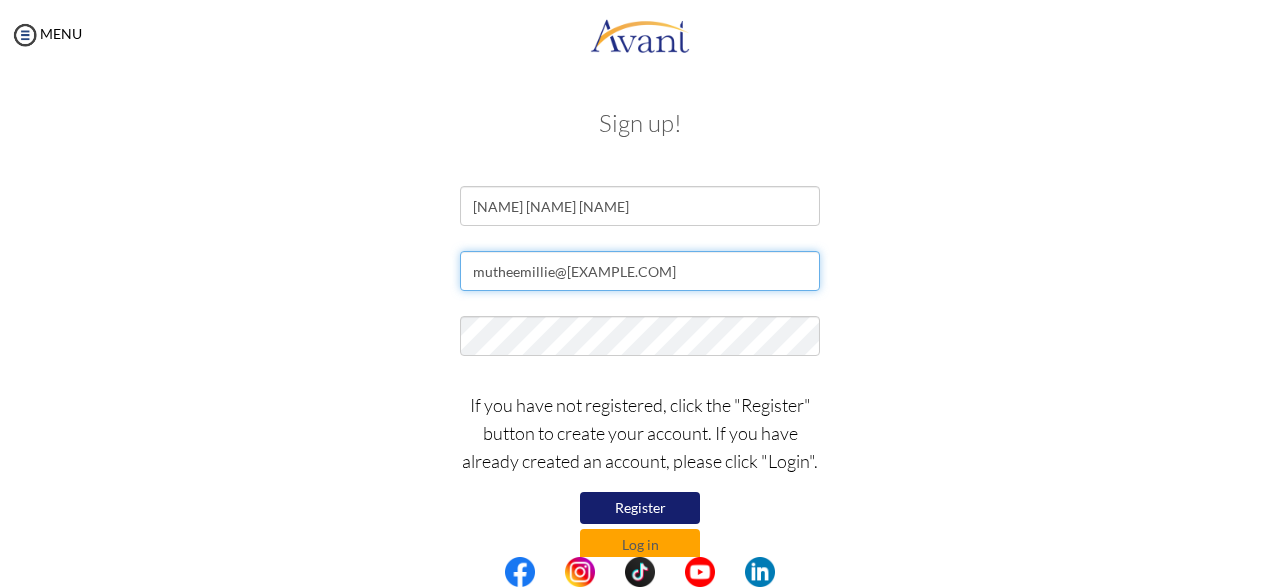 type on "mutheemillie@gmail.com" 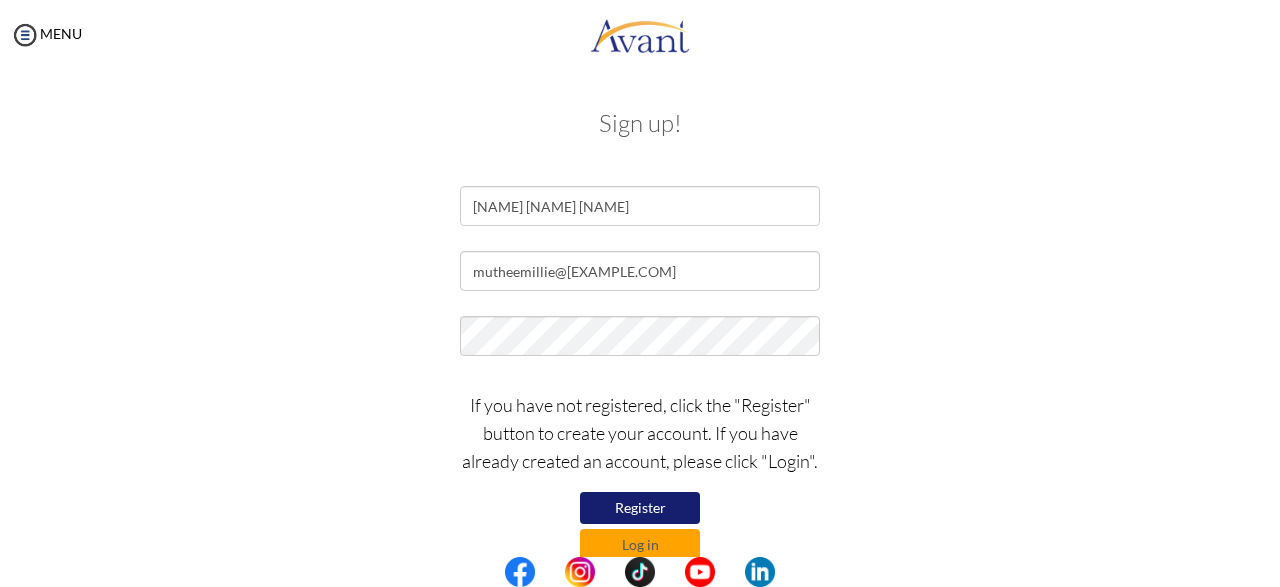 click on "Register" at bounding box center (640, 508) 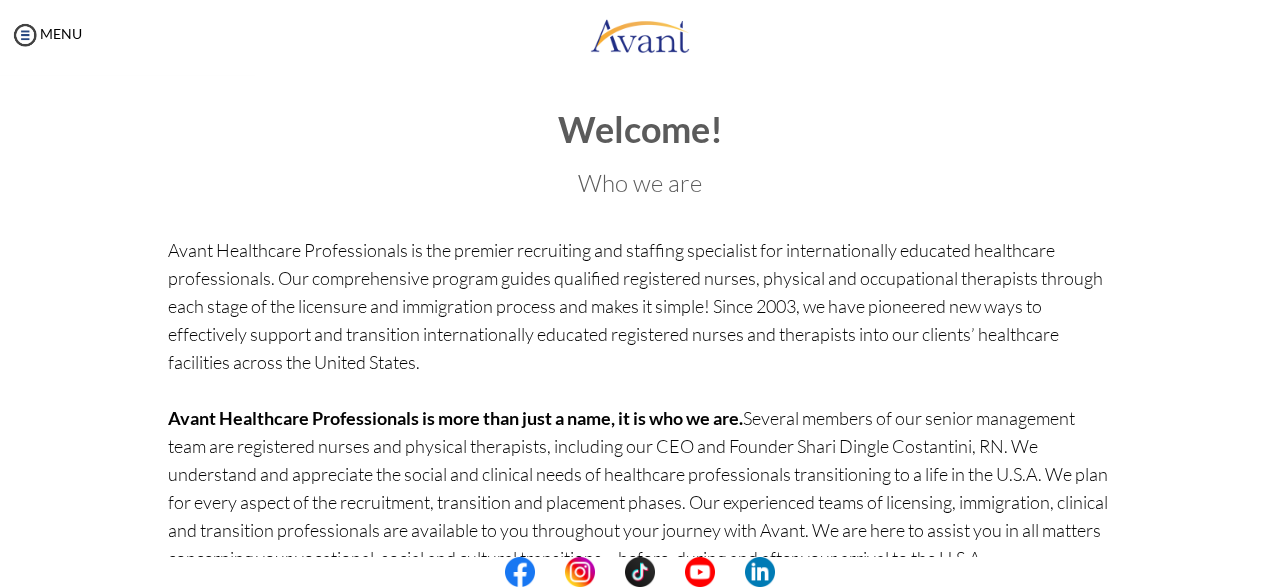 scroll, scrollTop: 0, scrollLeft: 0, axis: both 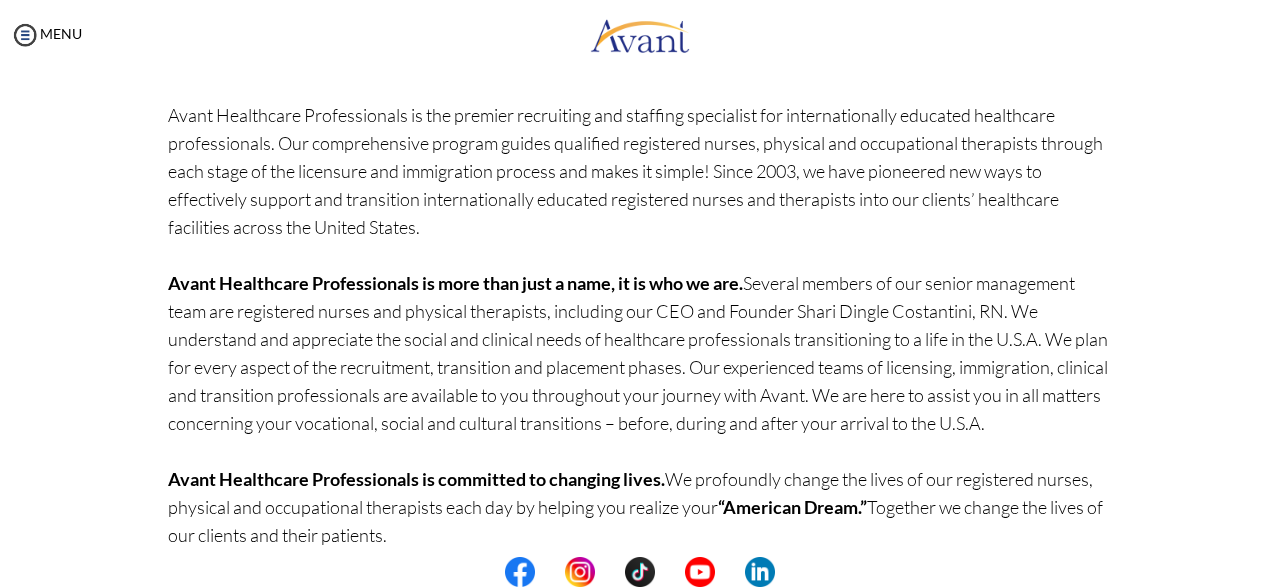 click at bounding box center (640, 572) 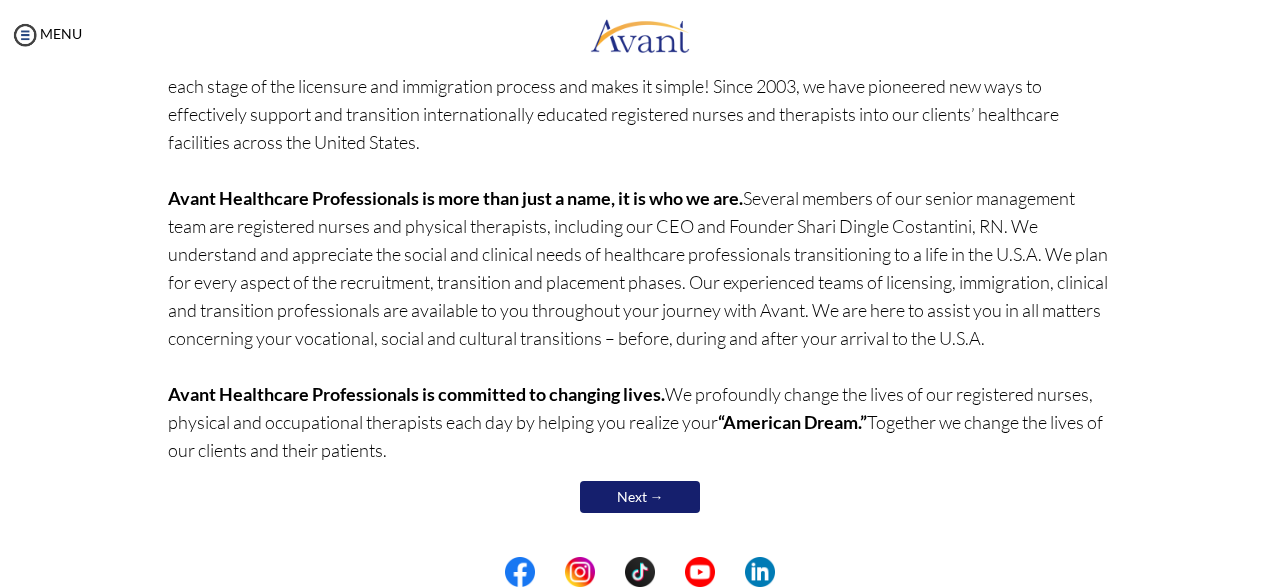 click on "Next →" at bounding box center [640, 497] 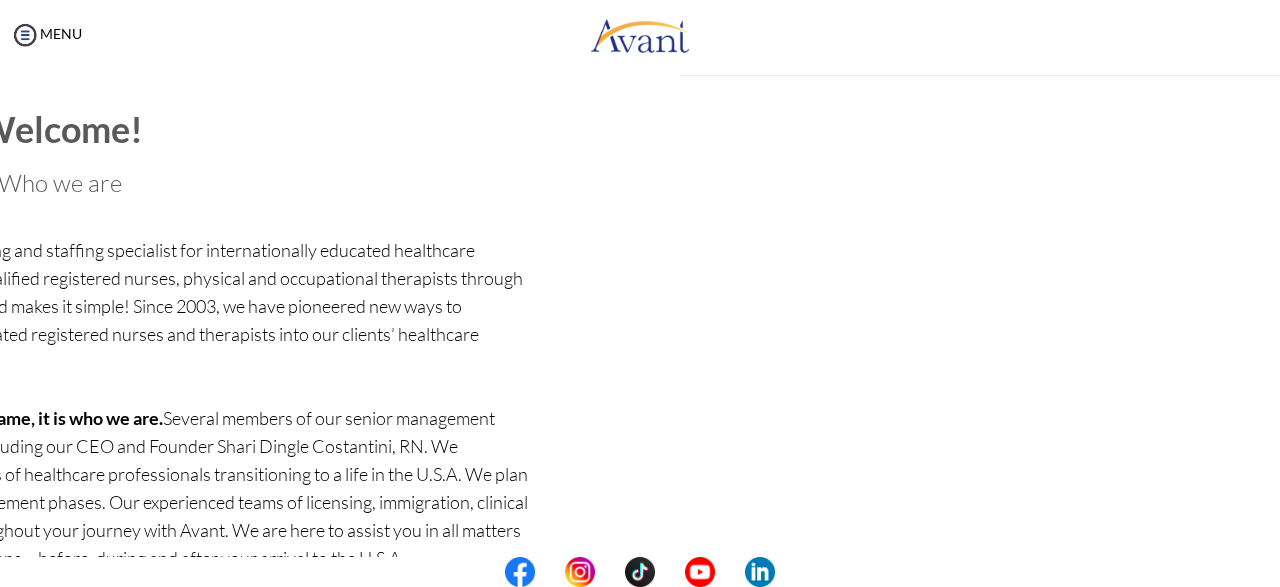 scroll, scrollTop: 222, scrollLeft: 0, axis: vertical 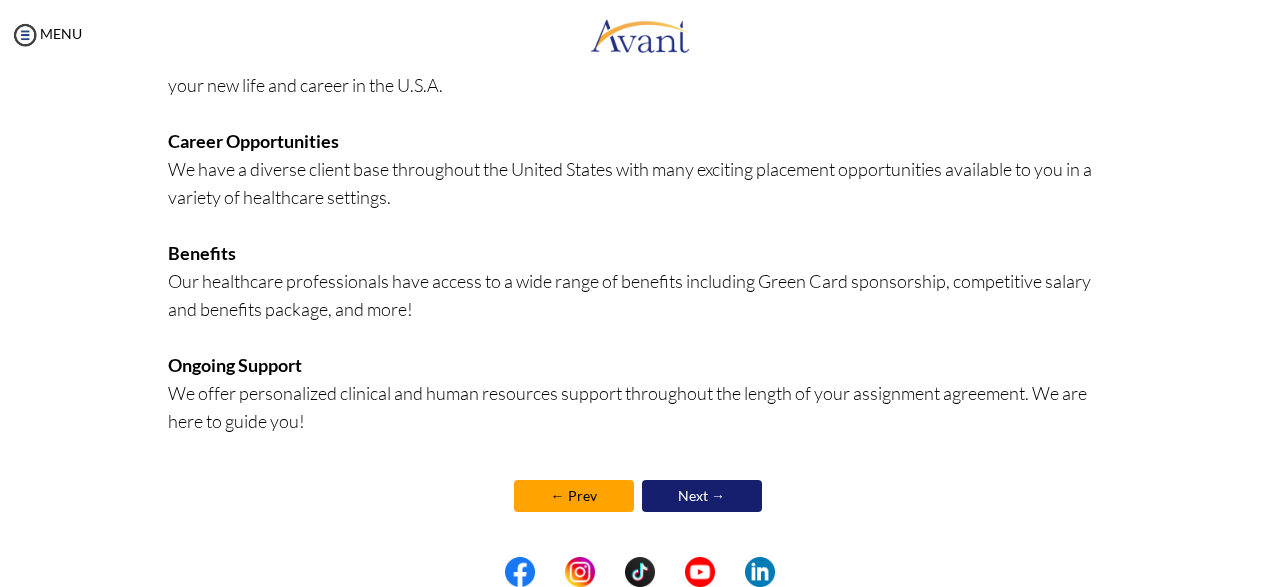 click on "Next →" at bounding box center (702, 496) 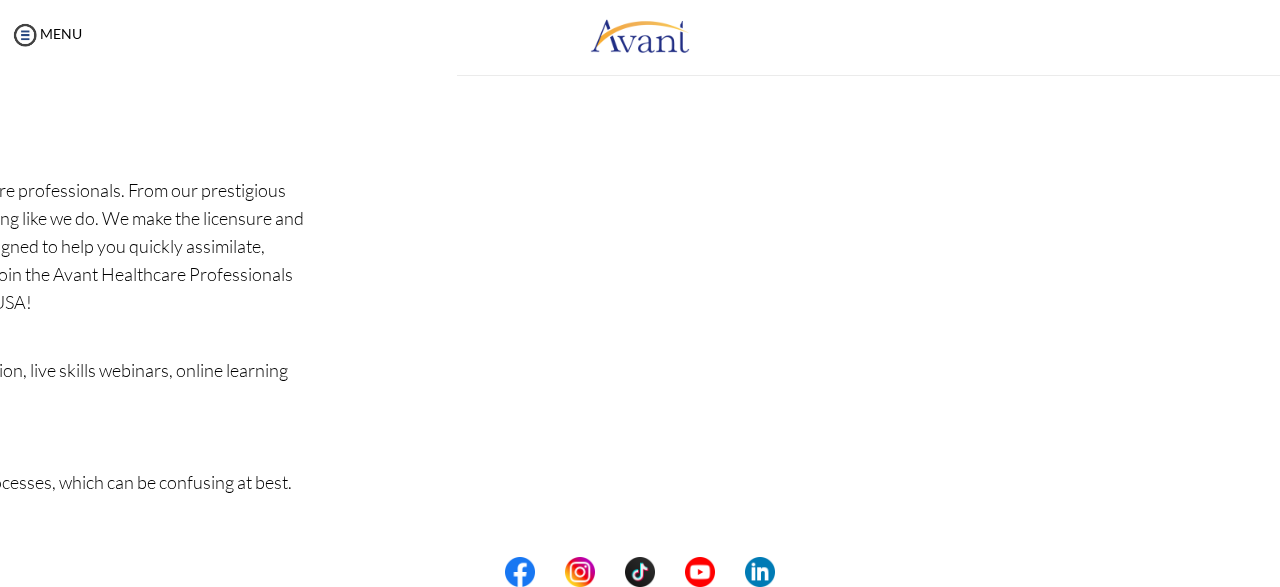 scroll, scrollTop: 0, scrollLeft: 0, axis: both 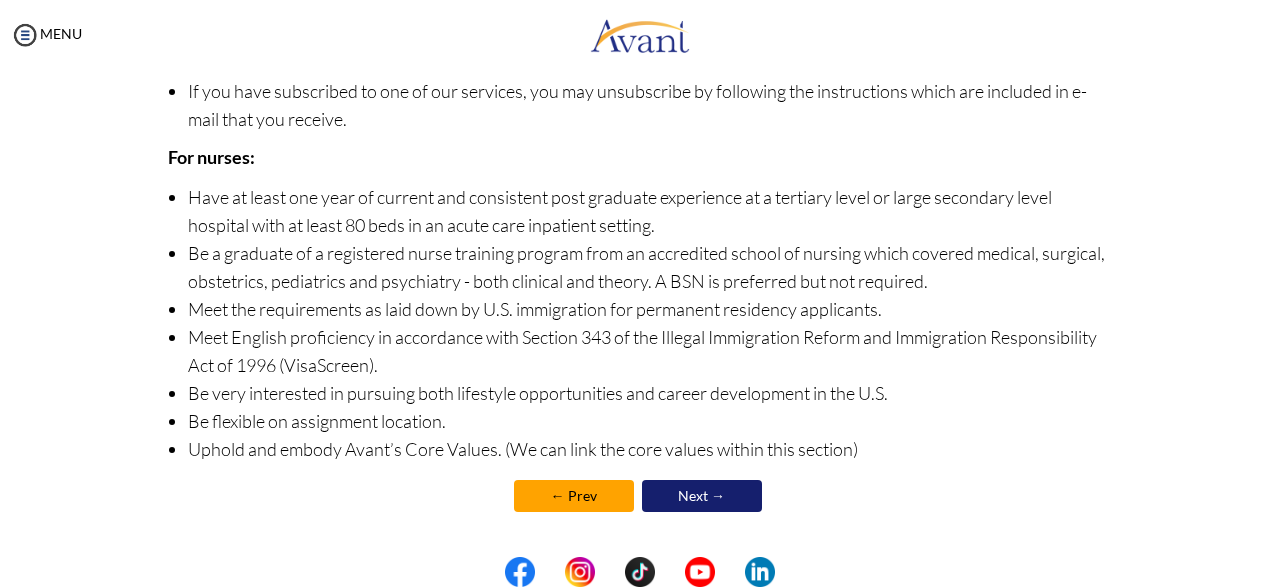 click on "Next →" at bounding box center [702, 496] 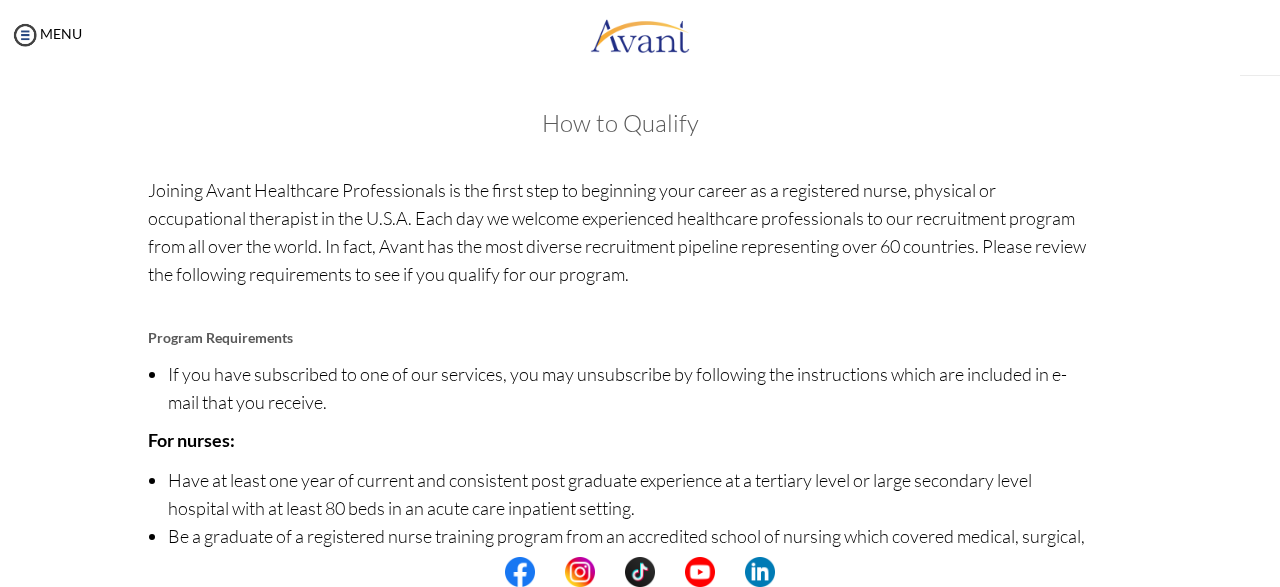scroll, scrollTop: 284, scrollLeft: 0, axis: vertical 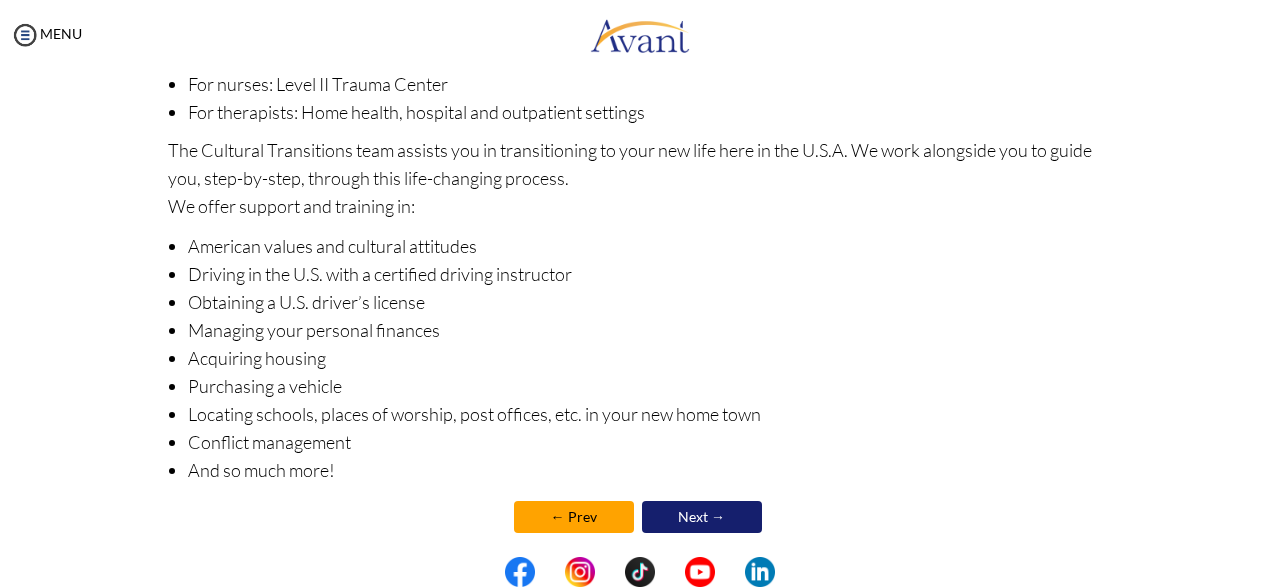 click on "Next →" at bounding box center [702, 517] 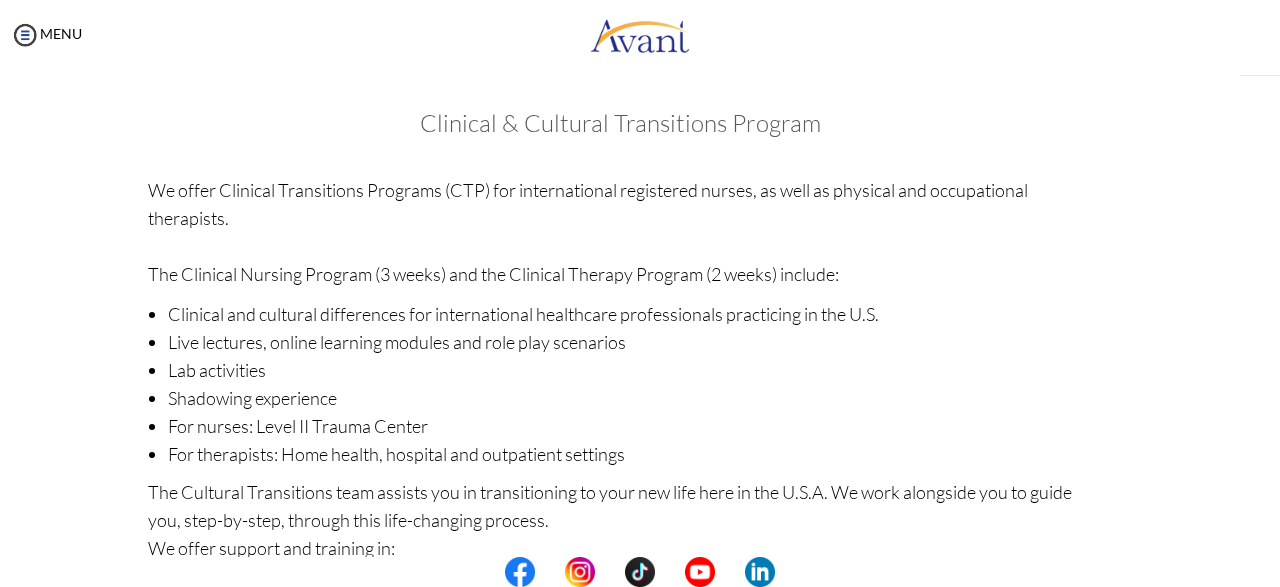 scroll, scrollTop: 284, scrollLeft: 0, axis: vertical 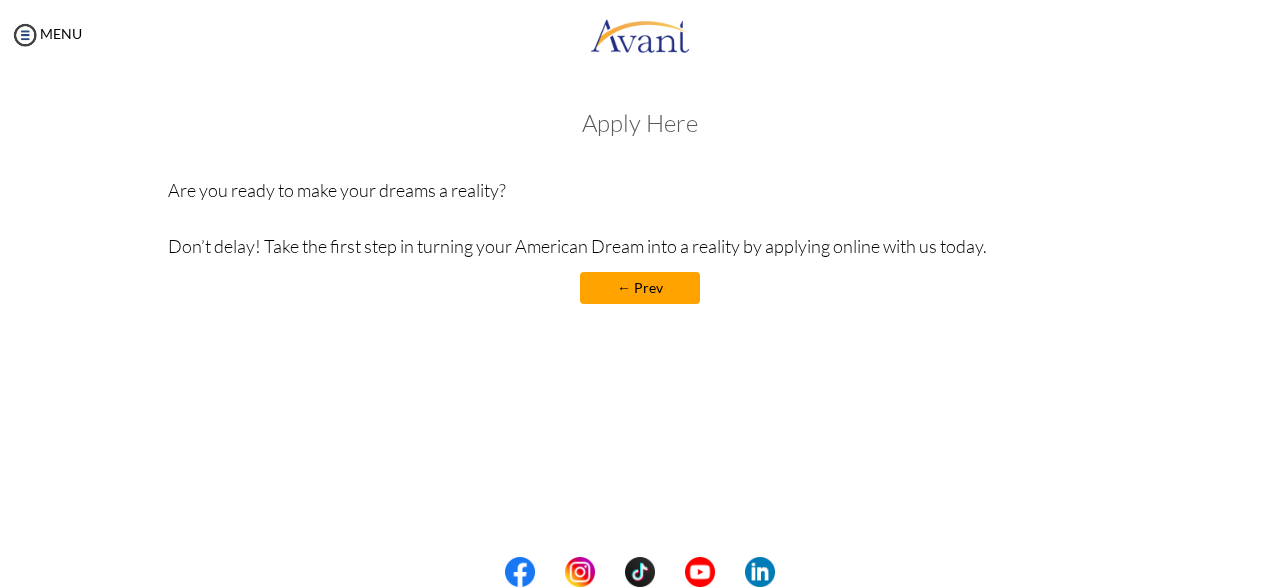 click on "← Prev" at bounding box center [640, 288] 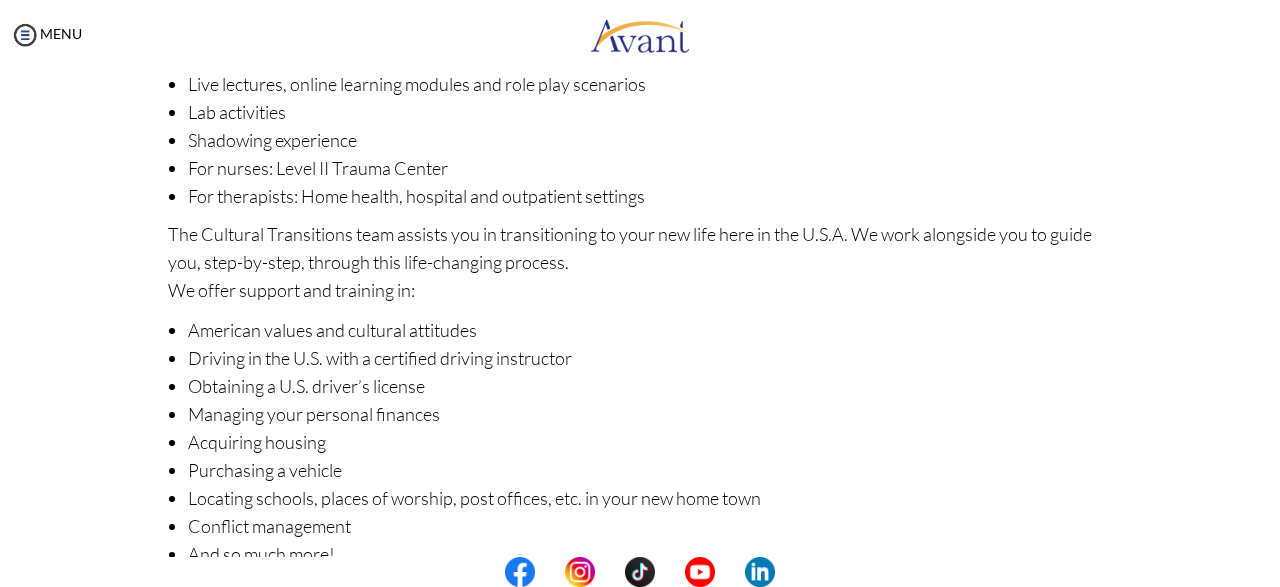 scroll, scrollTop: 363, scrollLeft: 0, axis: vertical 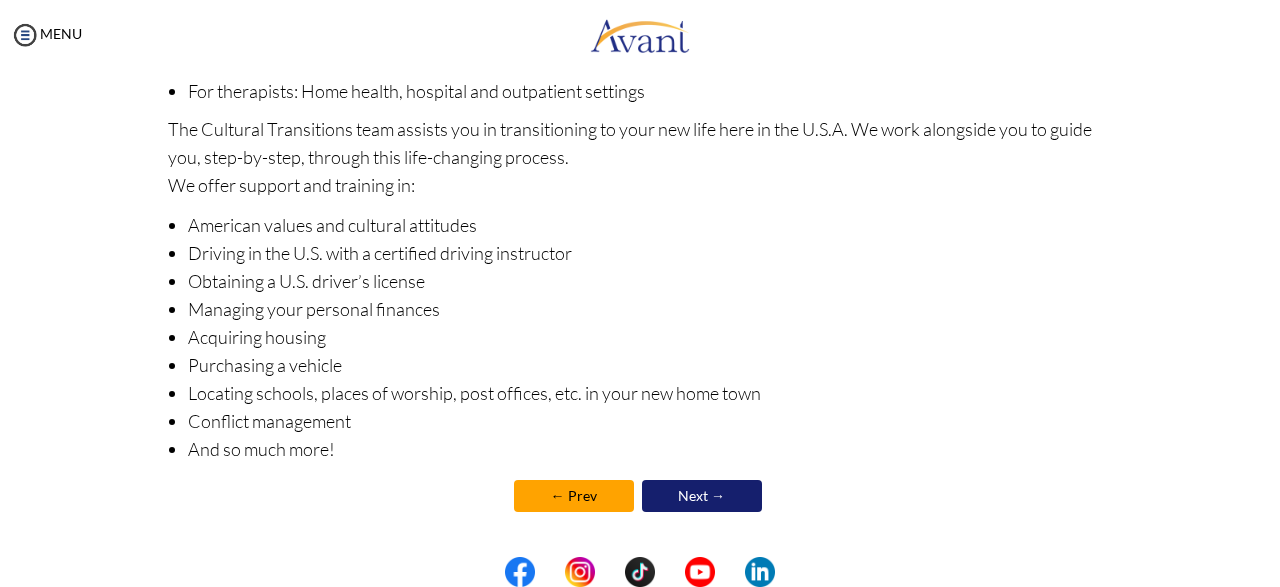 click on "Next →" at bounding box center (702, 496) 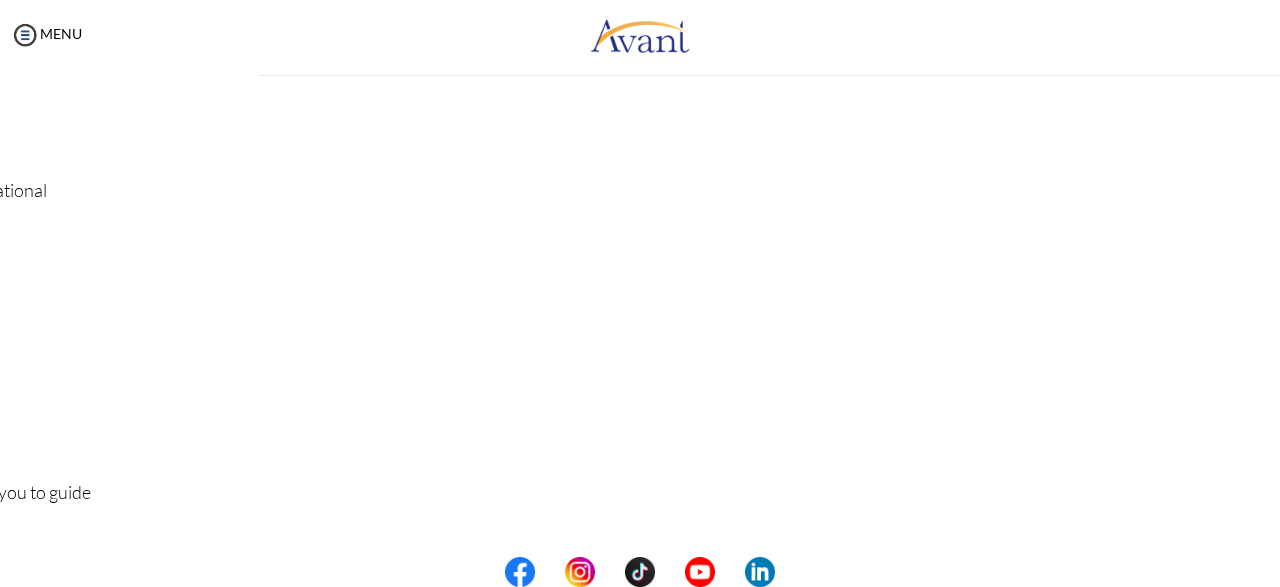 scroll, scrollTop: 0, scrollLeft: 0, axis: both 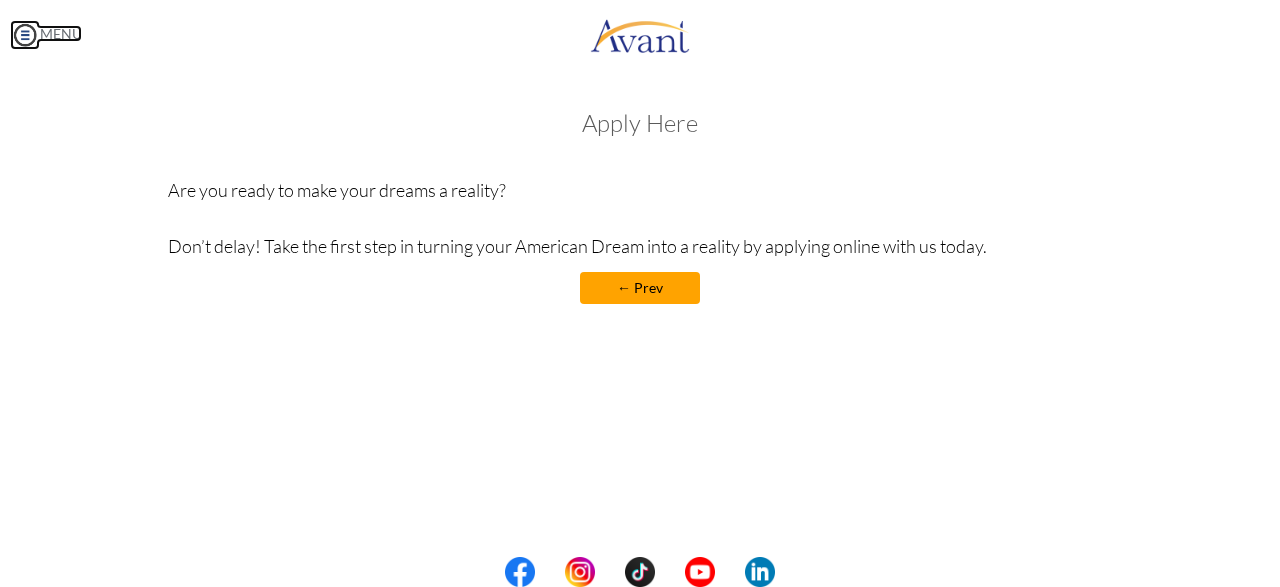 click at bounding box center [25, 35] 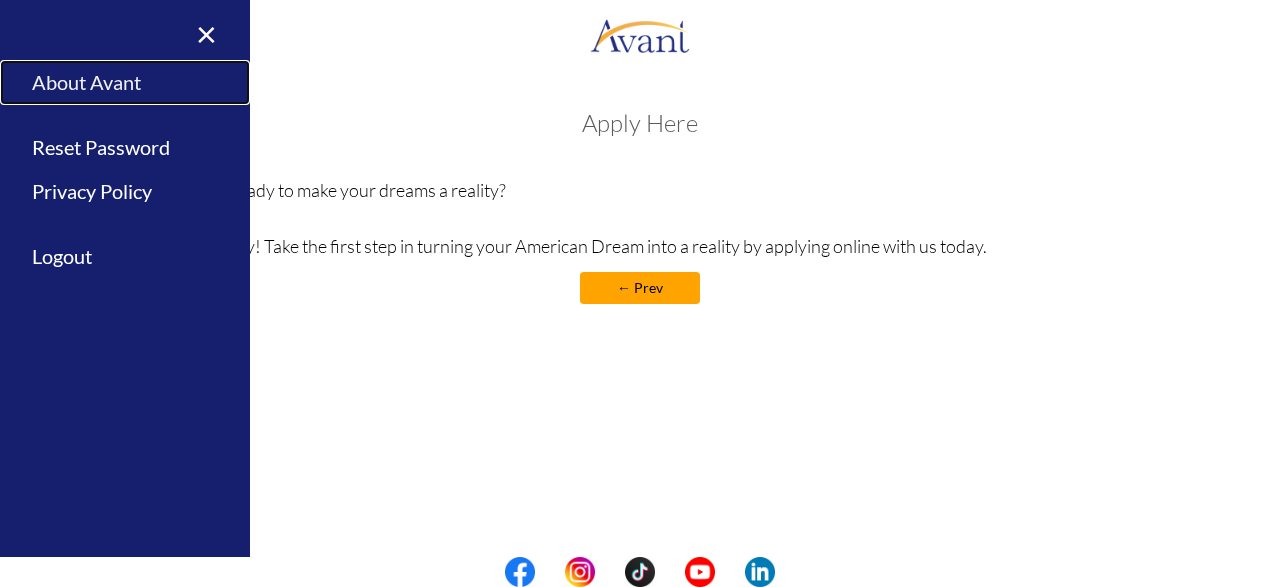 click on "About Avant" at bounding box center [125, 82] 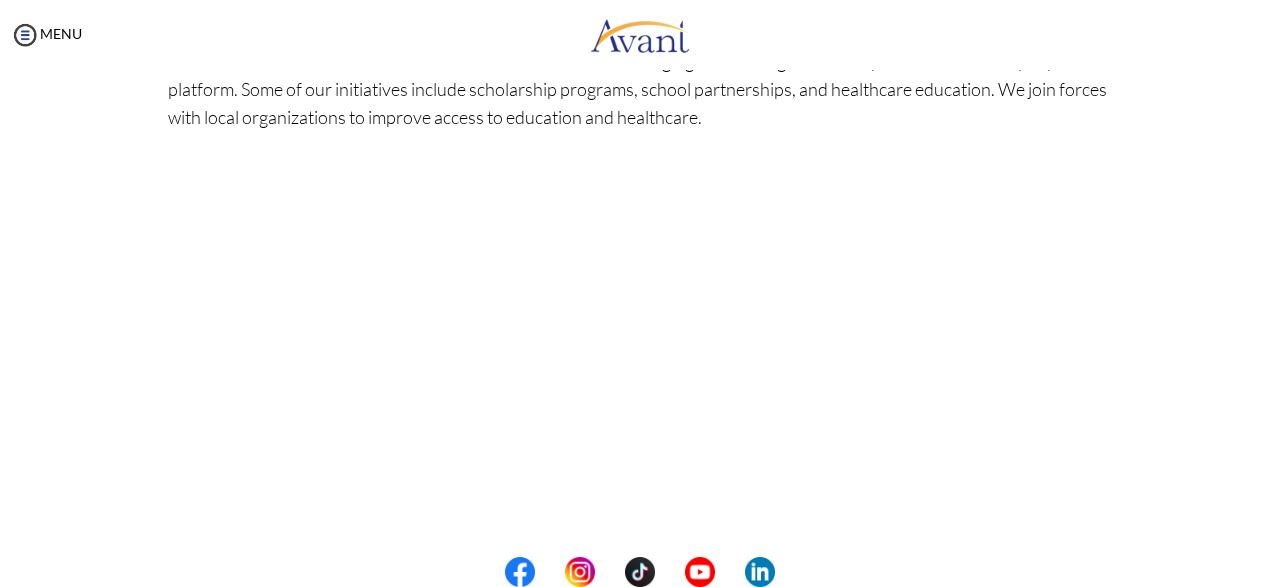 scroll, scrollTop: 688, scrollLeft: 0, axis: vertical 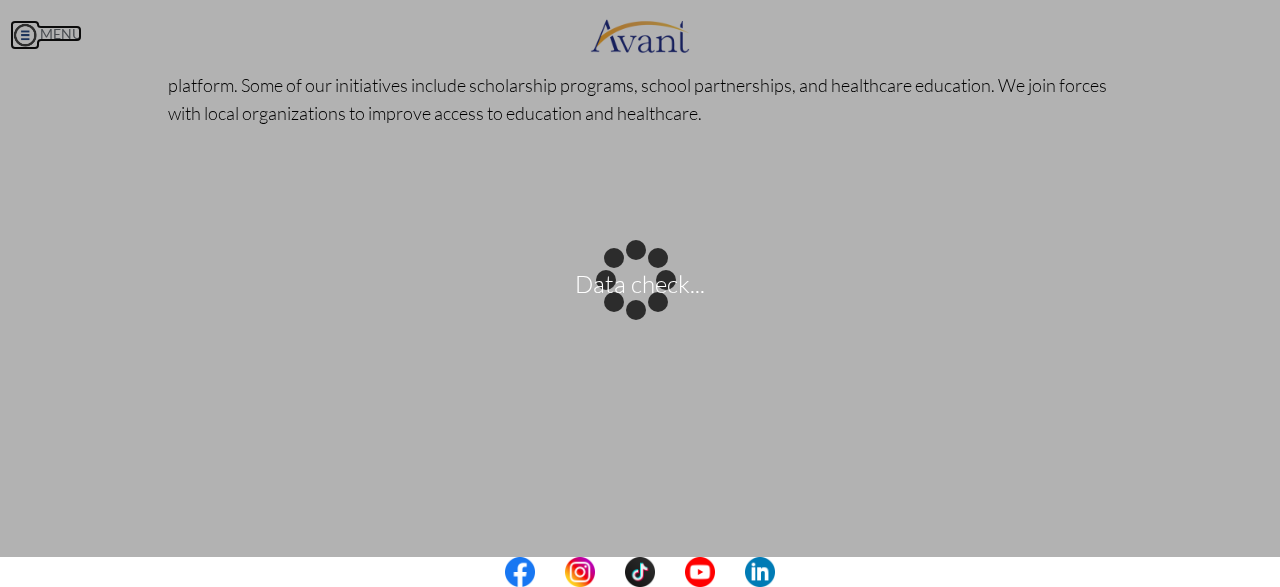 click on "Data check...
Maintenance break. Please come back in 2 hours.
MENU
My Status
What is the next step?
We would like you to watch the introductory video Begin with Avant
We would like you to watch the program video Watch Program Video
We would like you to complete English exam Take Language Test
We would like you to complete clinical assessment Take Clinical Test
We would like you to complete qualification survey Take Qualification Survey
We would like you to watch expectations video Watch Expectations Video
You will be contacted by recruiter to schedule a call.
Your application is being reviewed. Please check your email regularly.
Process Overview
Check off each step as you go to track your progress!" at bounding box center [640, 293] 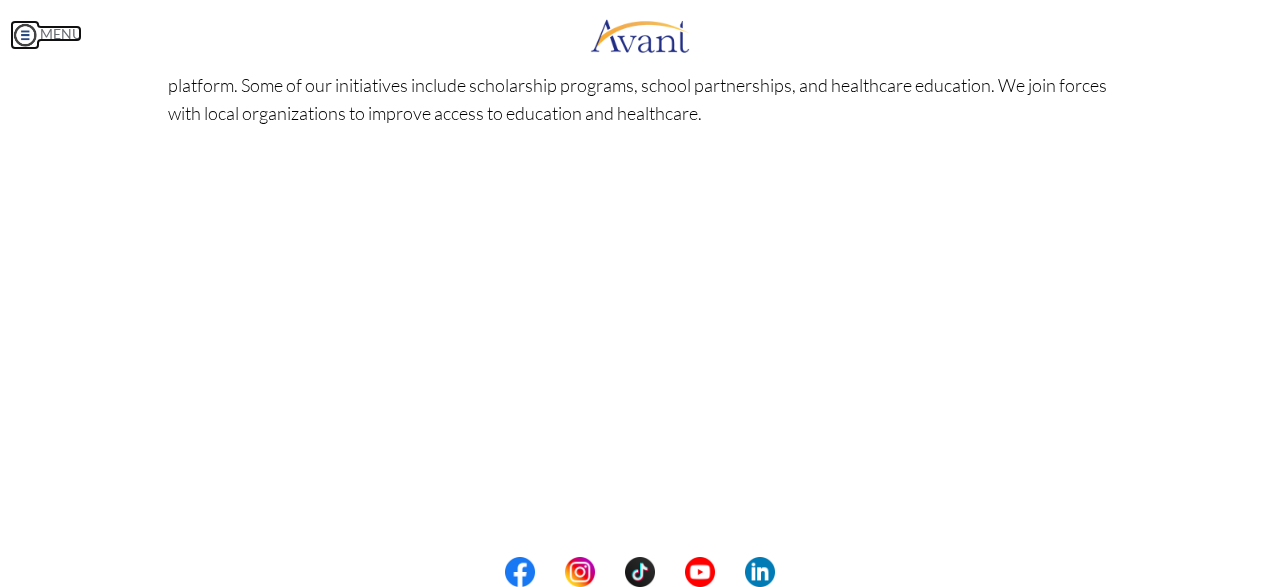 click at bounding box center (25, 35) 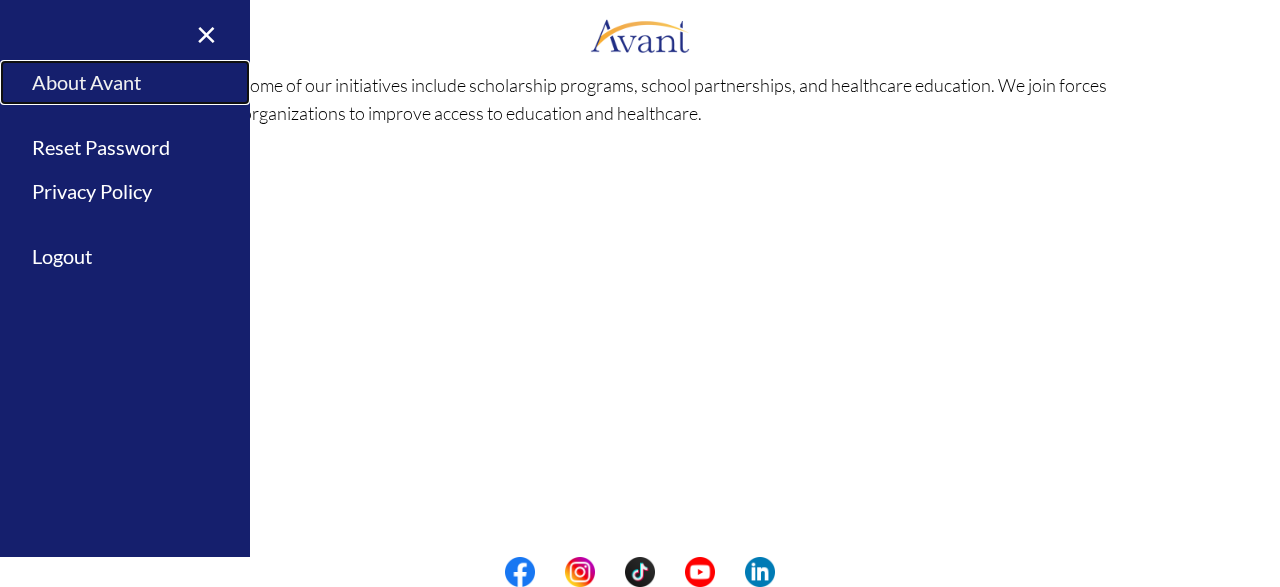 click on "About Avant" at bounding box center (125, 82) 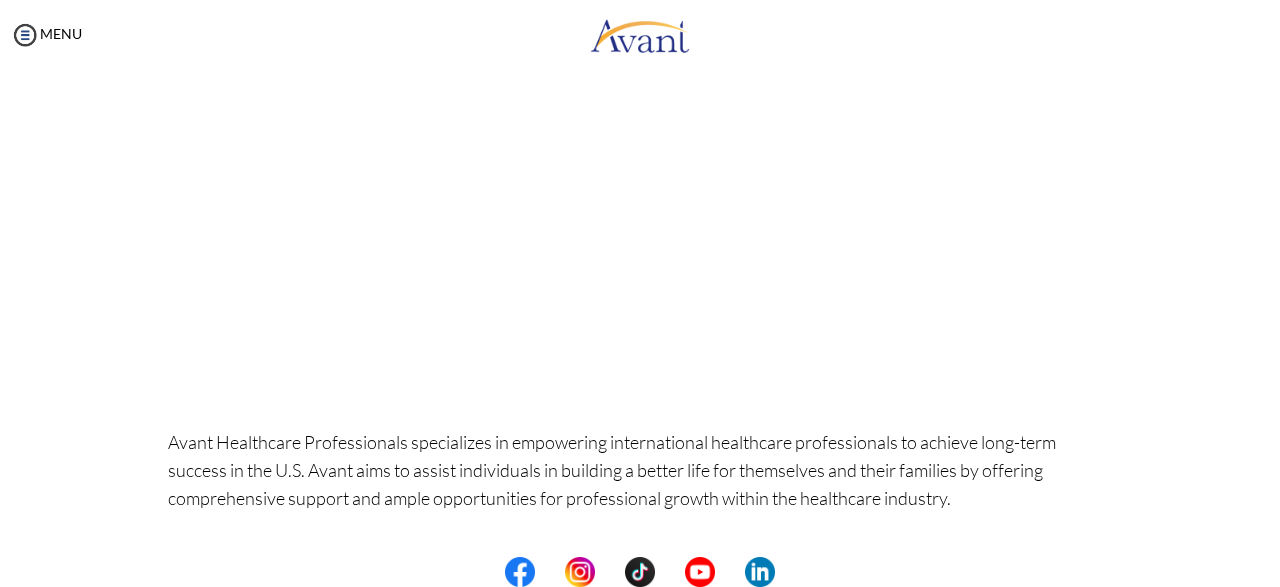 scroll, scrollTop: 0, scrollLeft: 0, axis: both 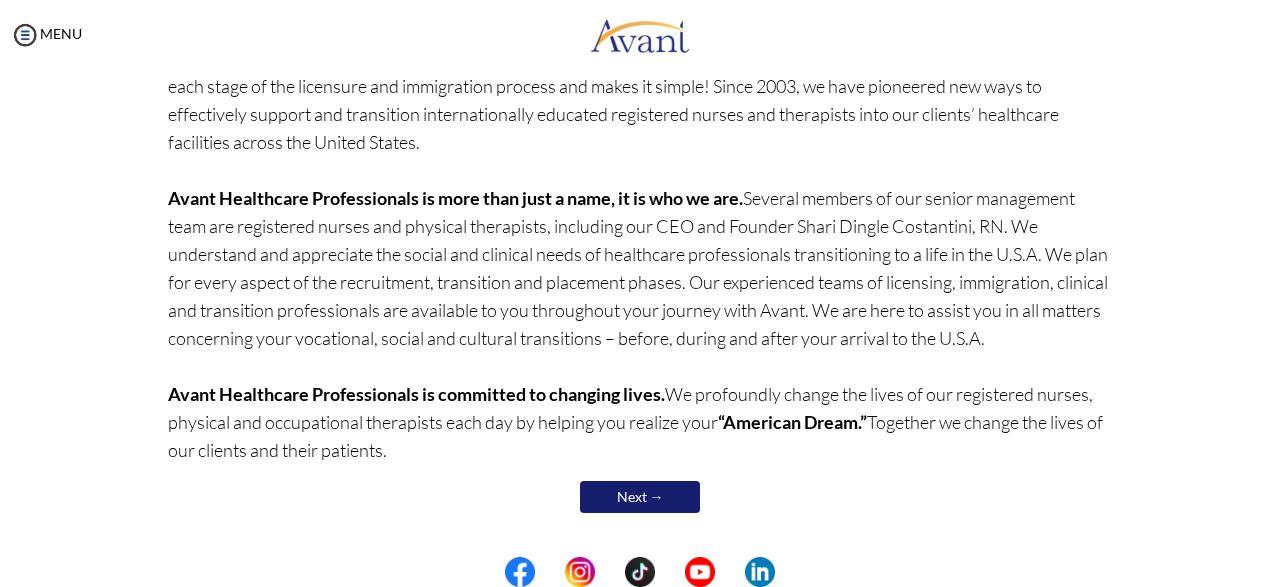 click on "Next →" at bounding box center [640, 497] 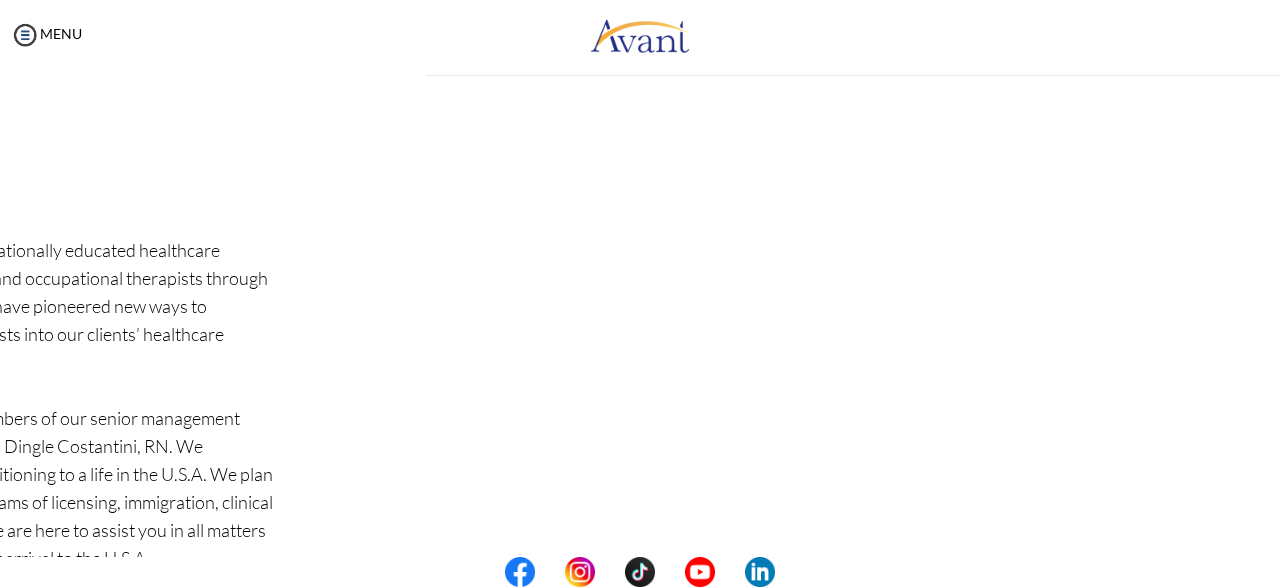 scroll, scrollTop: 0, scrollLeft: 0, axis: both 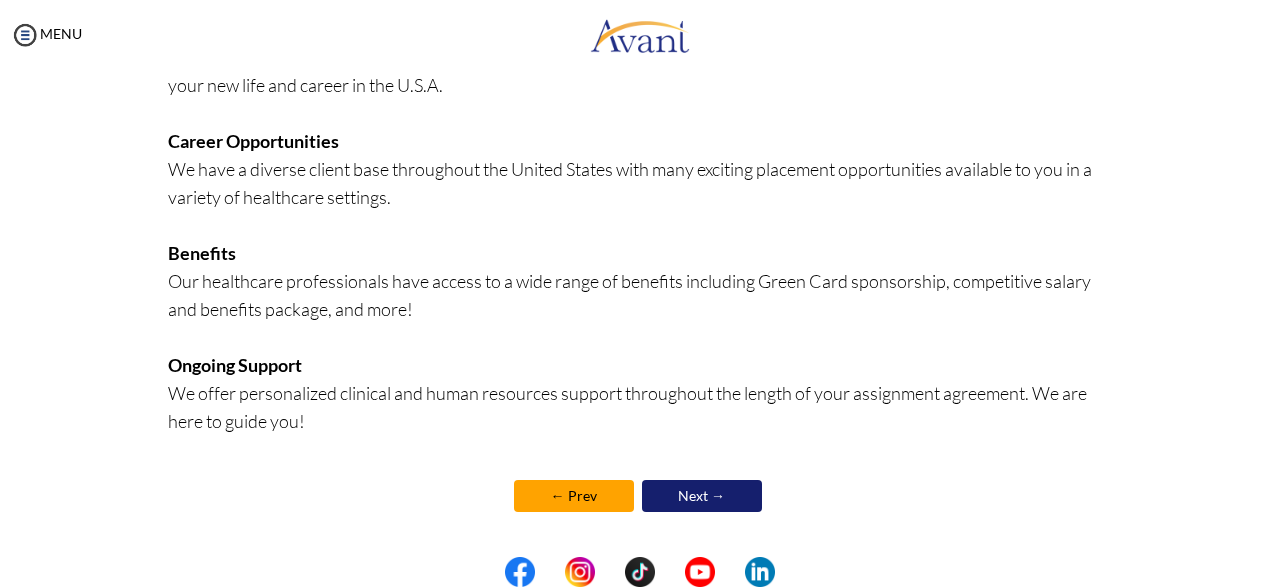 click on "Next →" at bounding box center (702, 496) 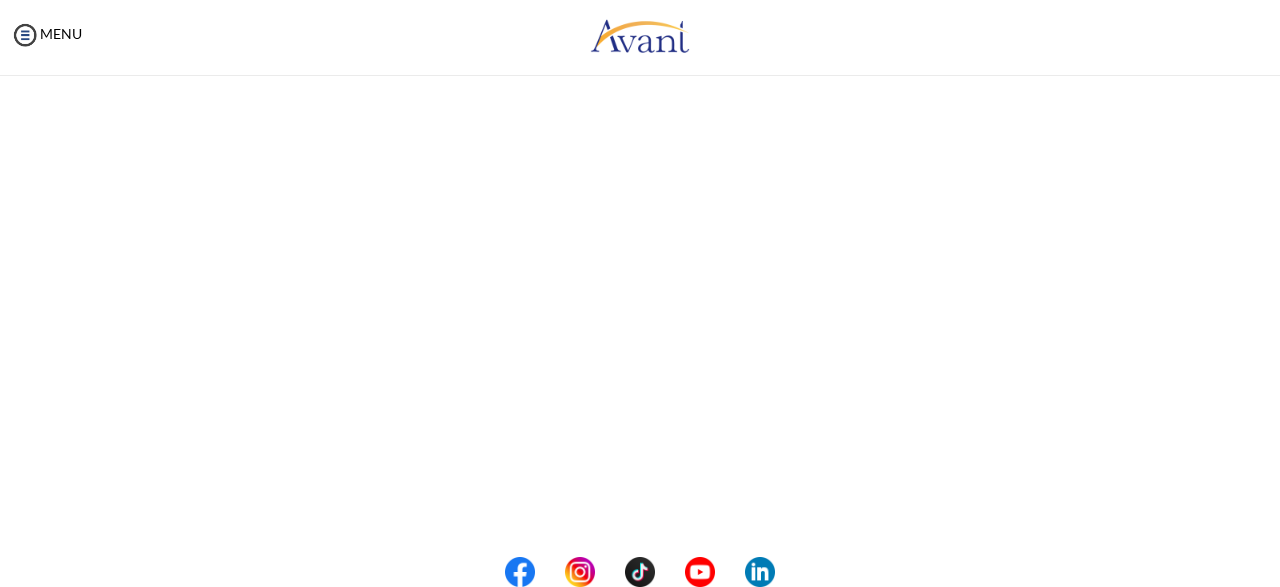 scroll, scrollTop: 538, scrollLeft: 0, axis: vertical 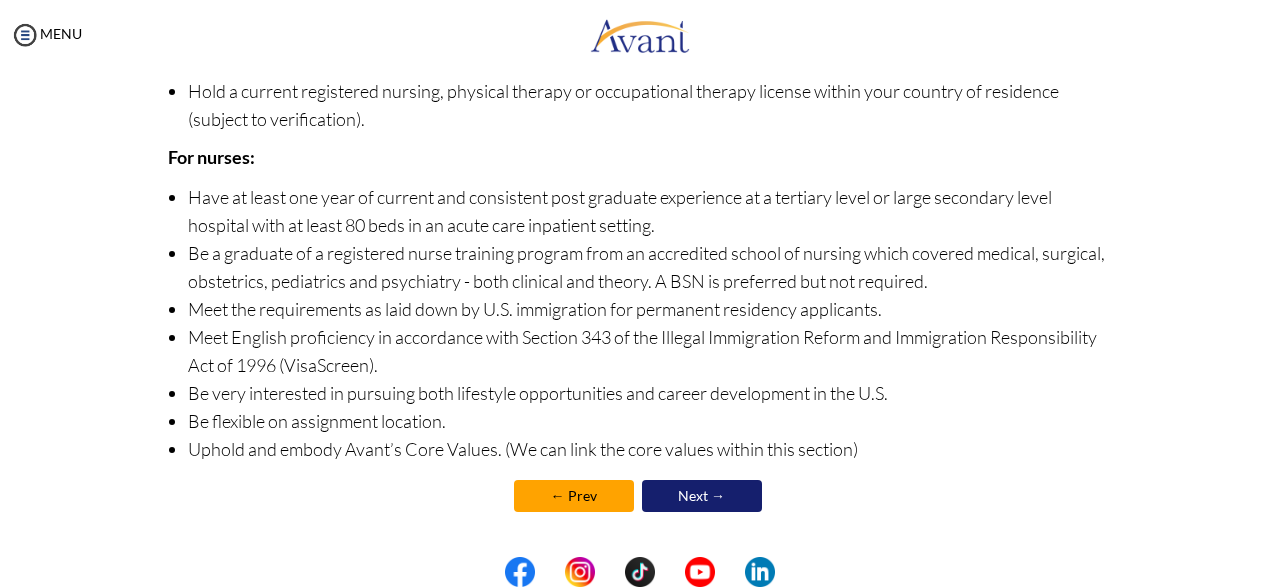 click on "Next →" at bounding box center [702, 496] 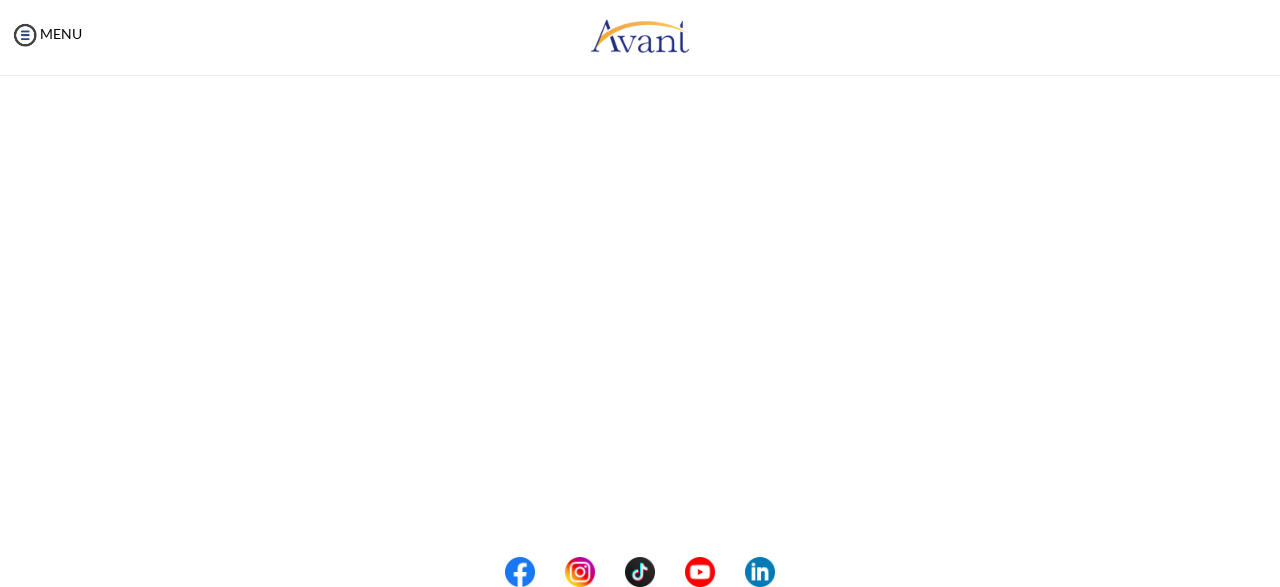 scroll, scrollTop: 284, scrollLeft: 0, axis: vertical 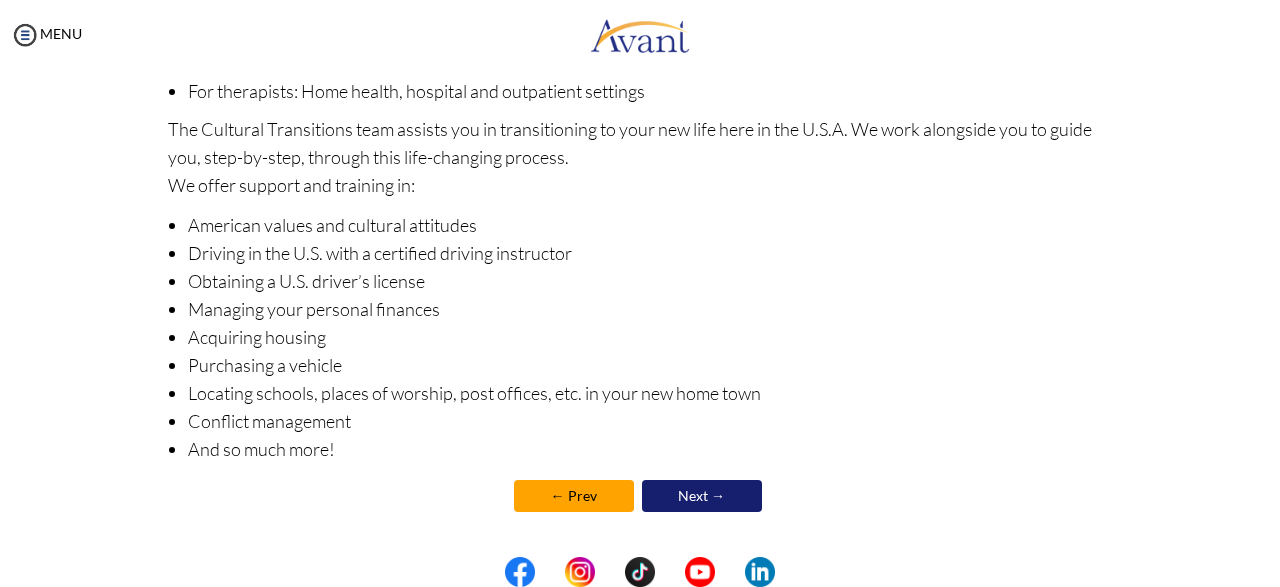 click on "Next →" at bounding box center (702, 496) 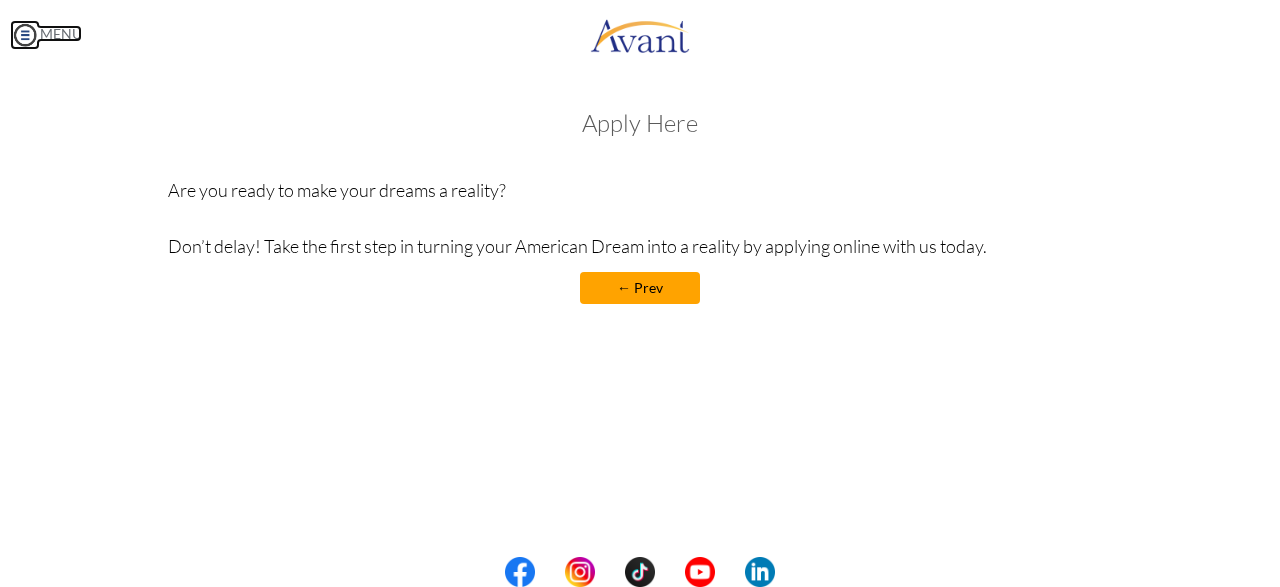click at bounding box center [25, 35] 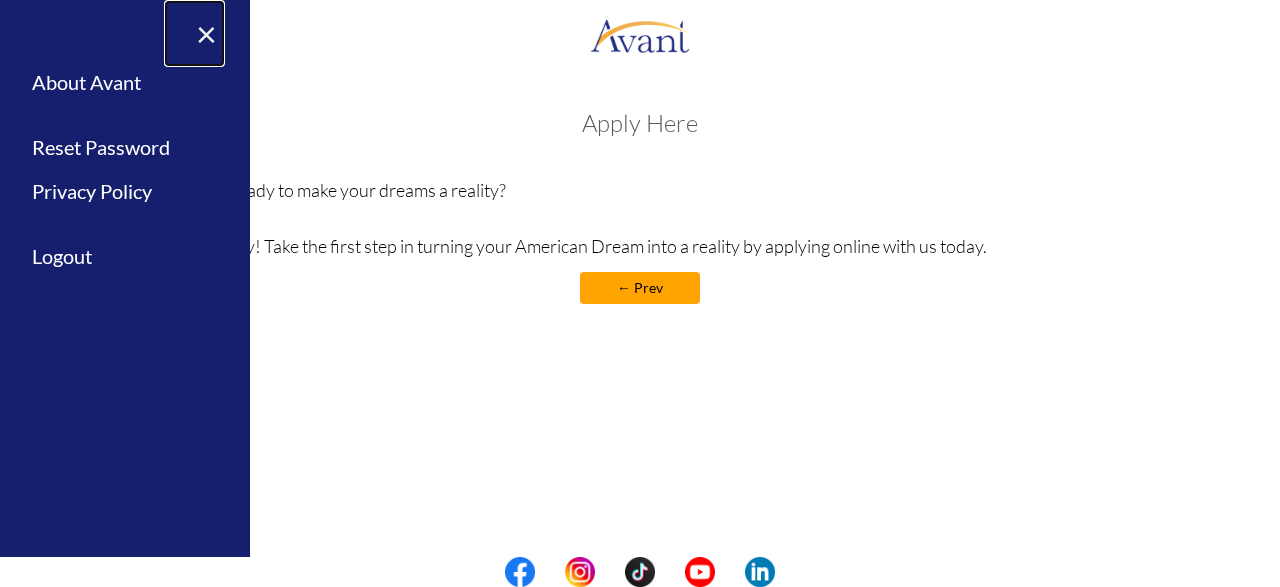click on "×" at bounding box center (194, 33) 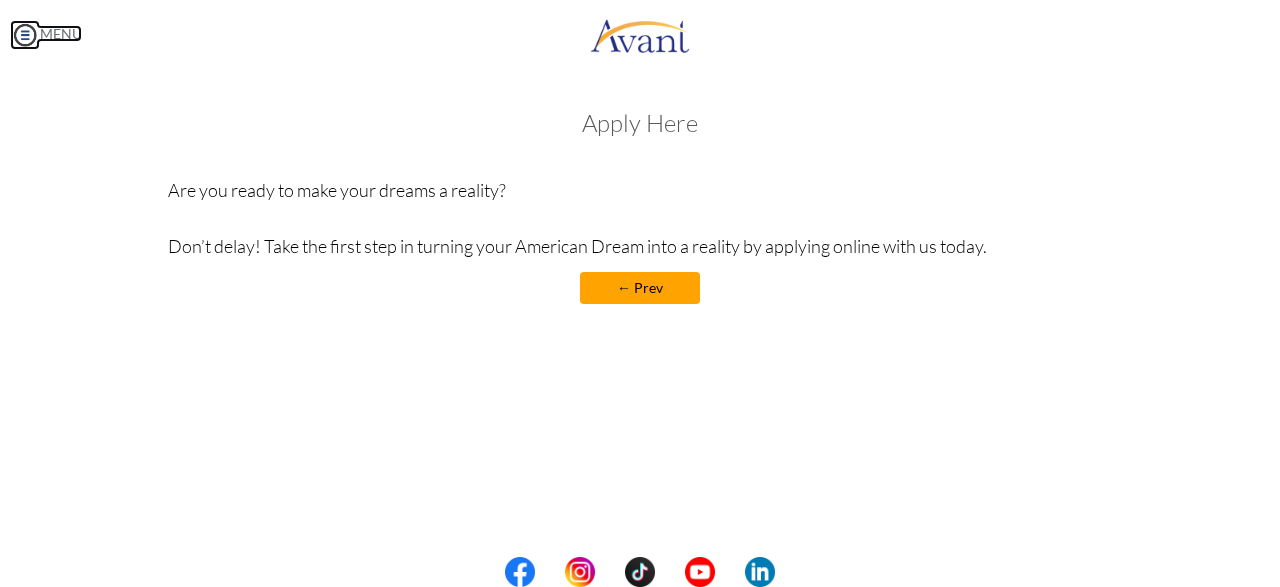 click at bounding box center [25, 35] 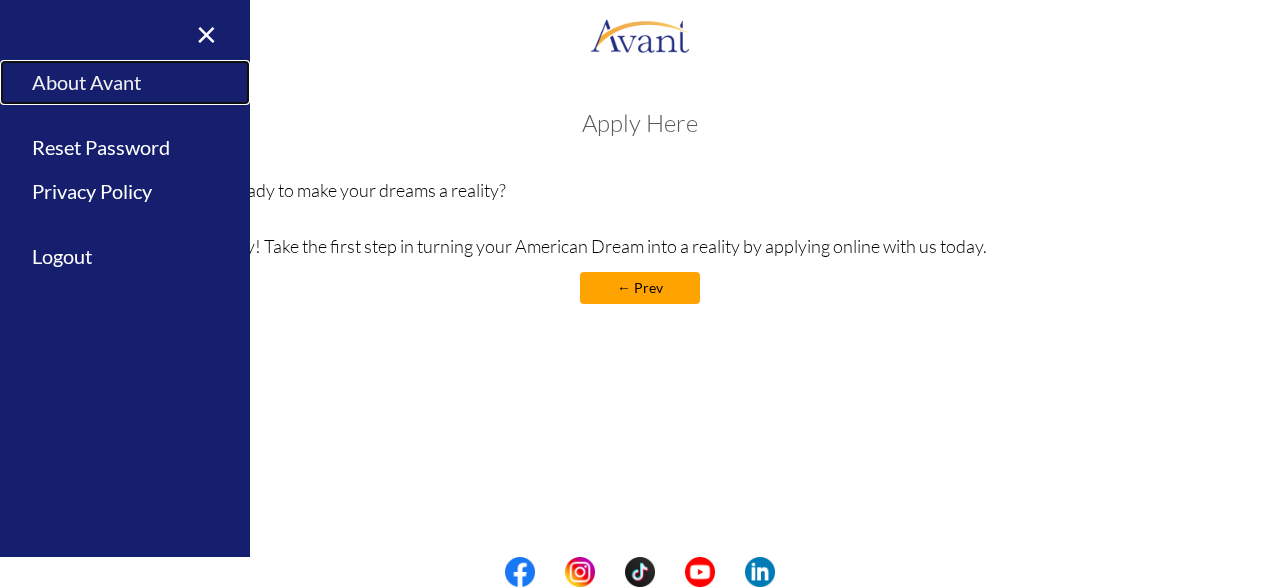 click on "About Avant" at bounding box center (125, 82) 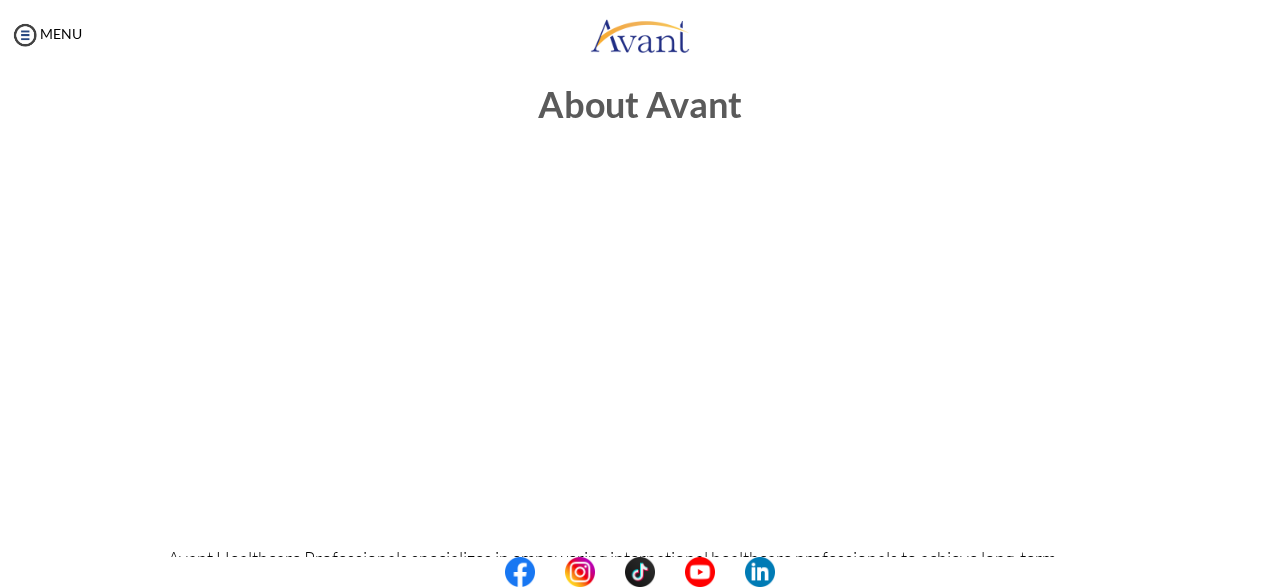 scroll, scrollTop: 0, scrollLeft: 0, axis: both 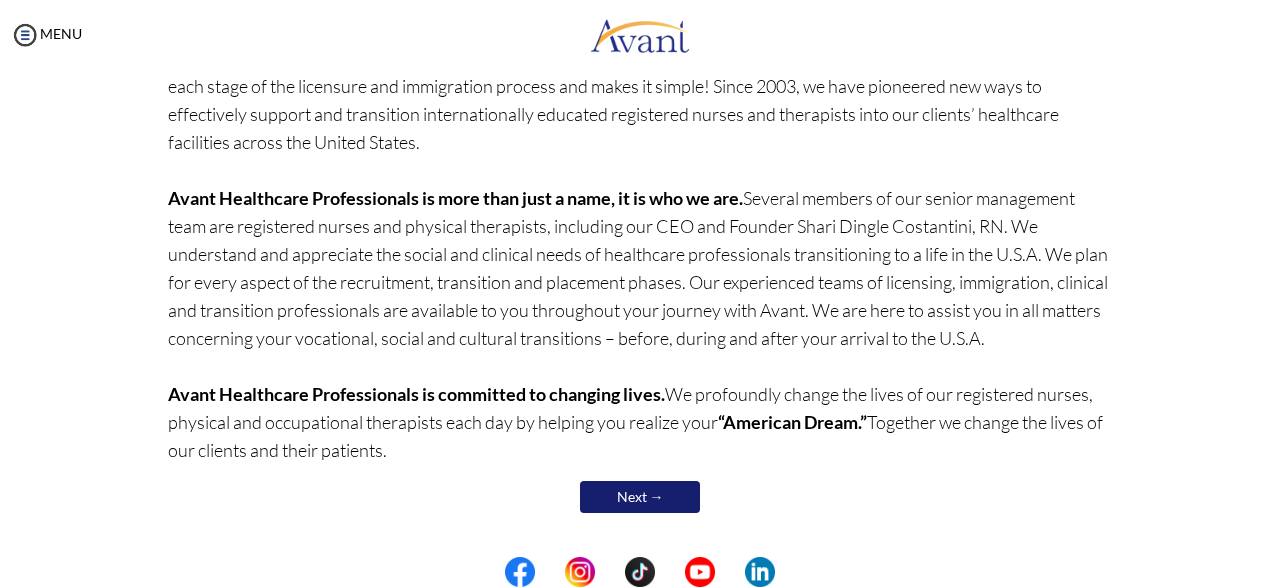 click on "Next →" at bounding box center [640, 497] 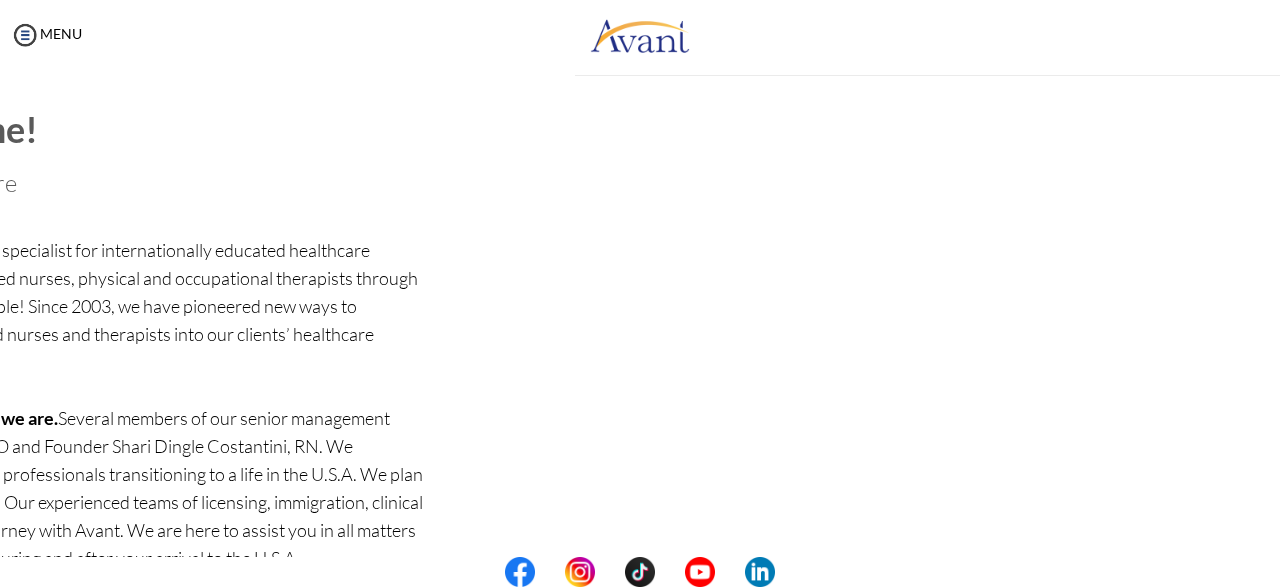 scroll, scrollTop: 0, scrollLeft: 0, axis: both 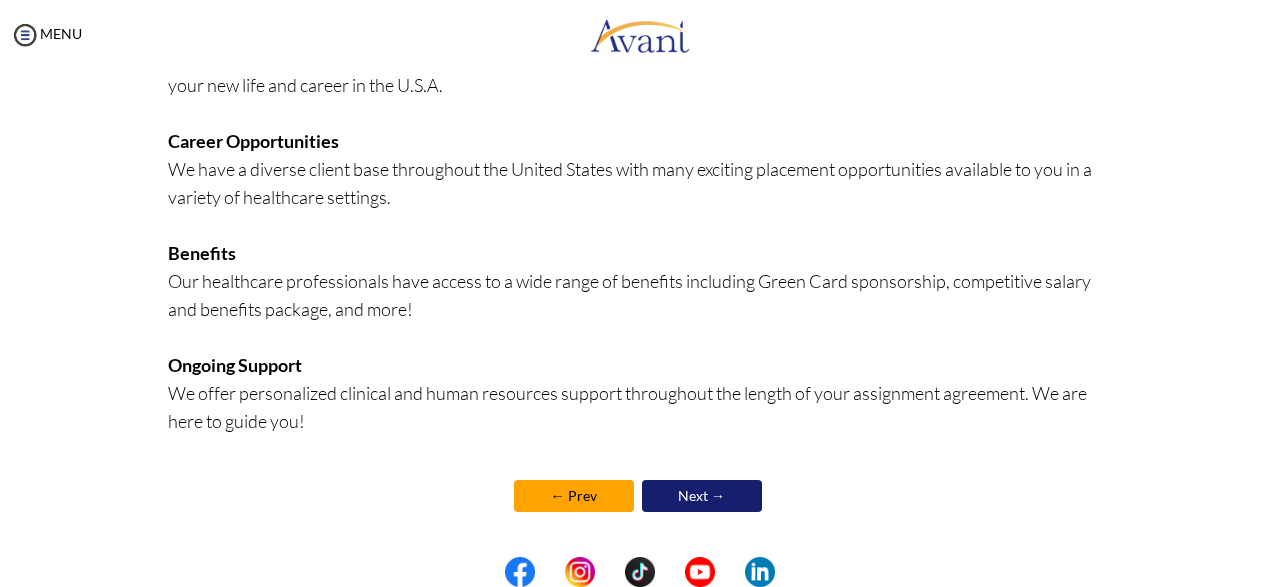 click on "Next →" at bounding box center [702, 496] 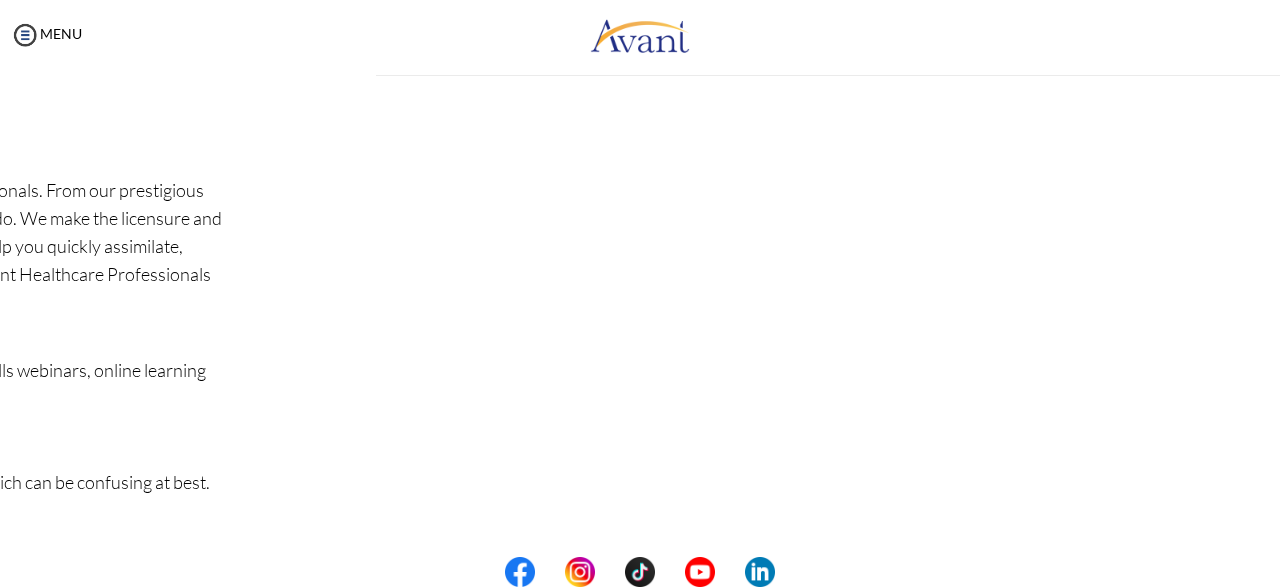 scroll, scrollTop: 0, scrollLeft: 0, axis: both 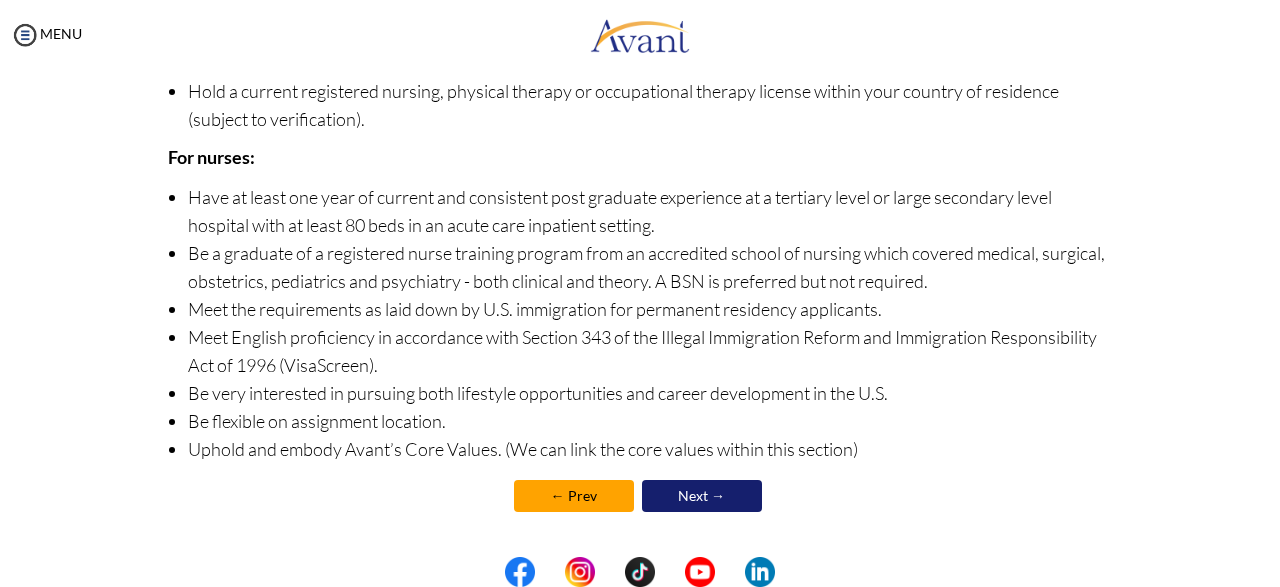 click on "Next →" at bounding box center [702, 496] 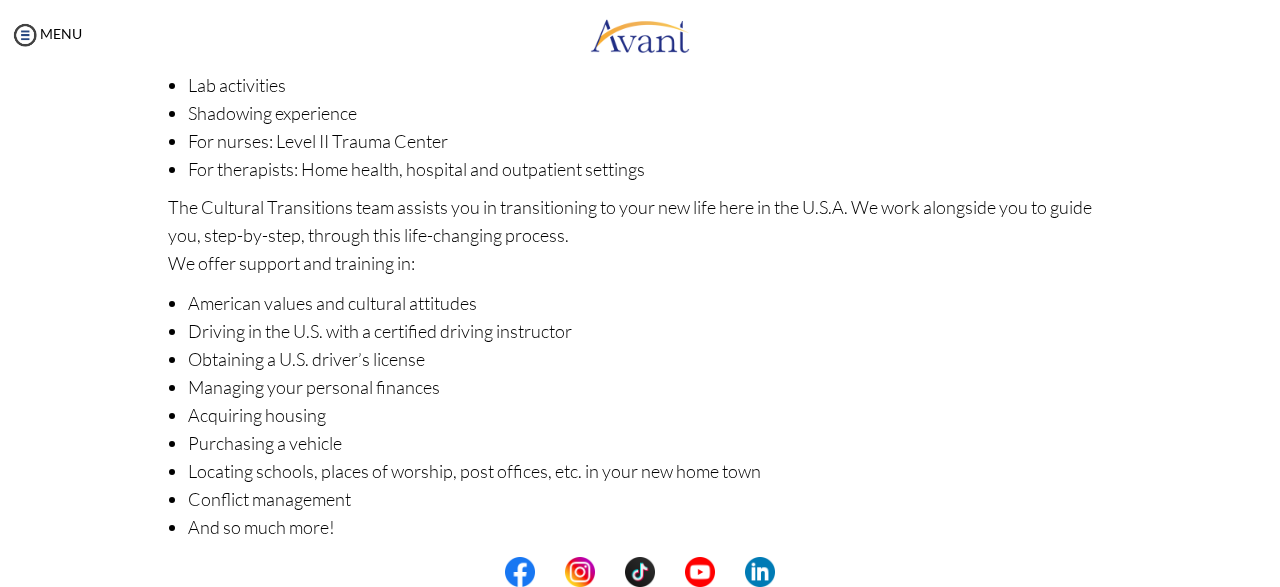 scroll, scrollTop: 363, scrollLeft: 0, axis: vertical 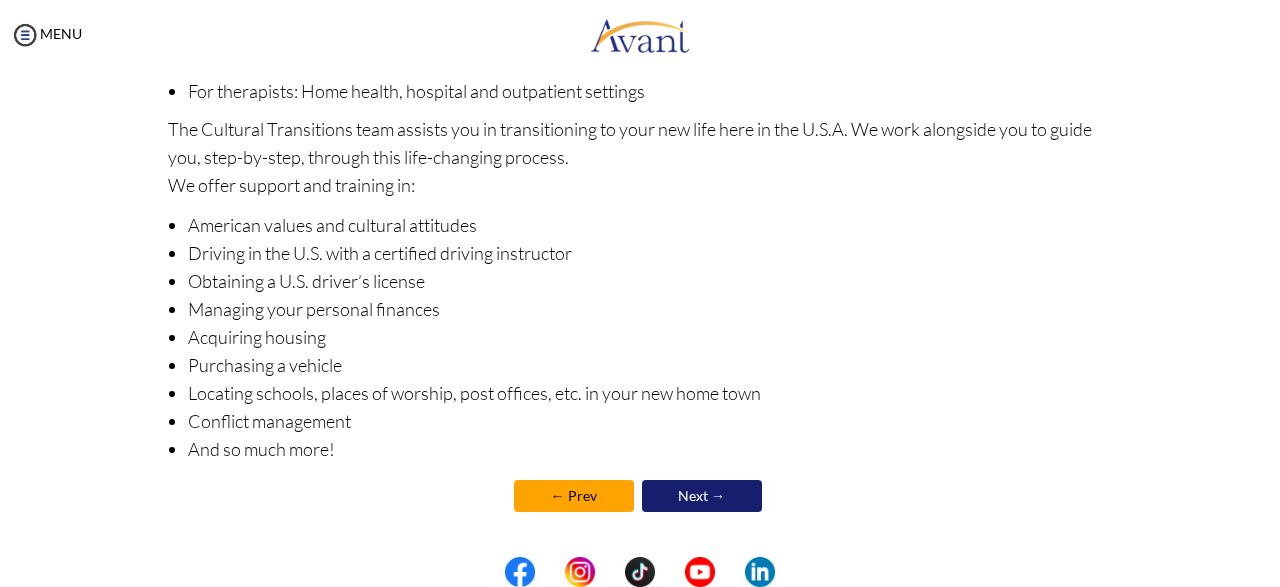 click on "Next →" at bounding box center (702, 496) 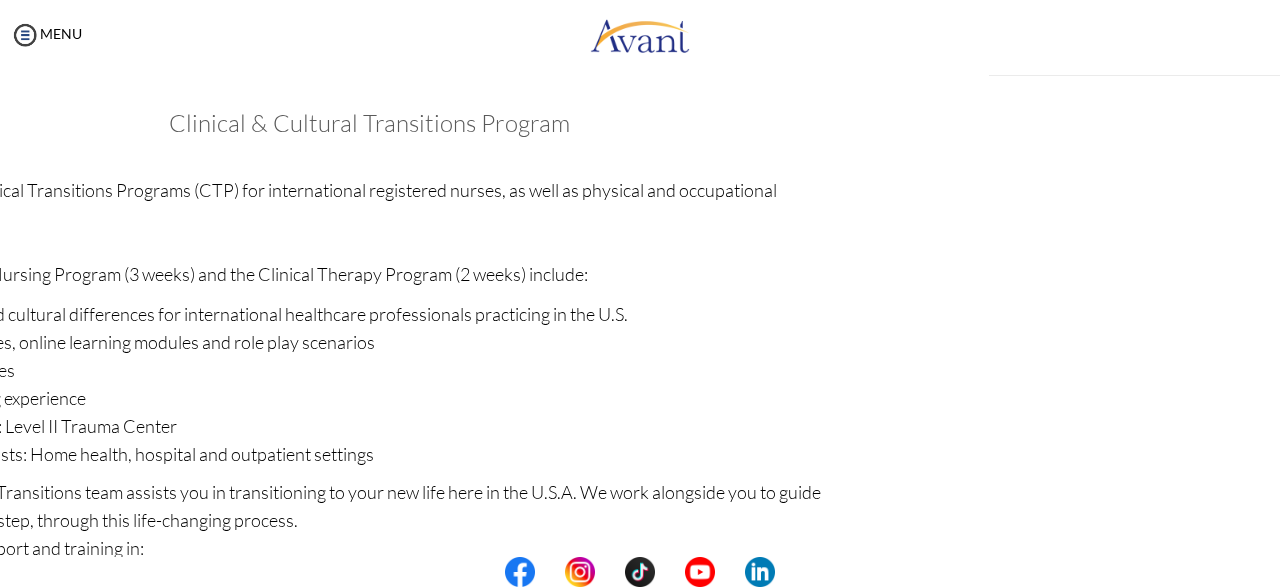 scroll, scrollTop: 284, scrollLeft: 0, axis: vertical 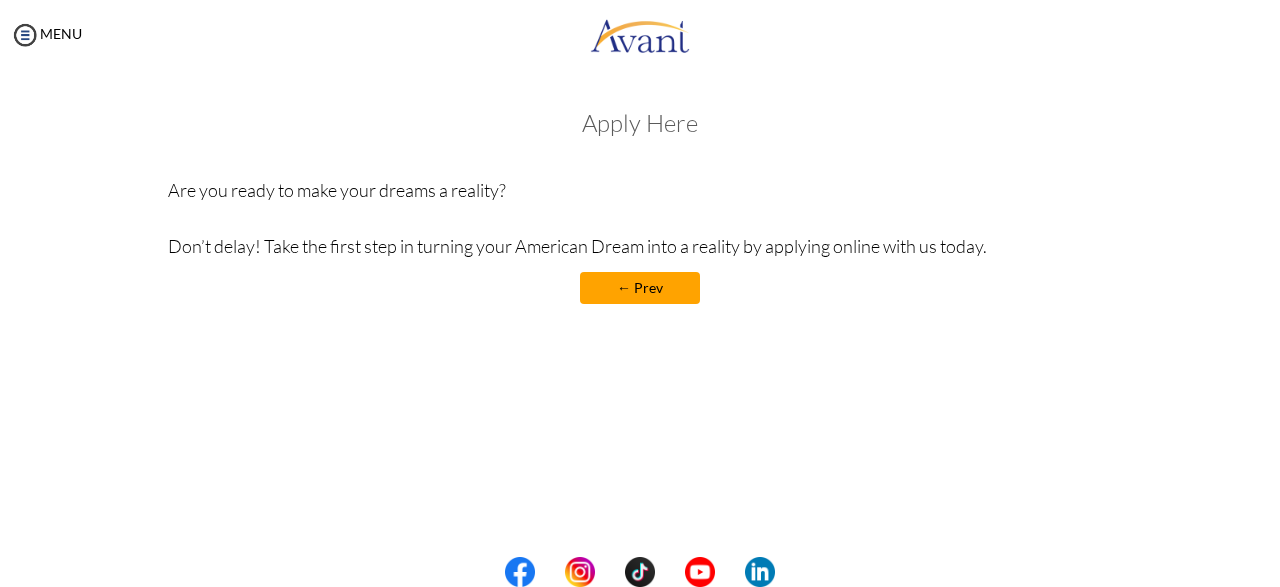 click on "← Prev" at bounding box center [640, 288] 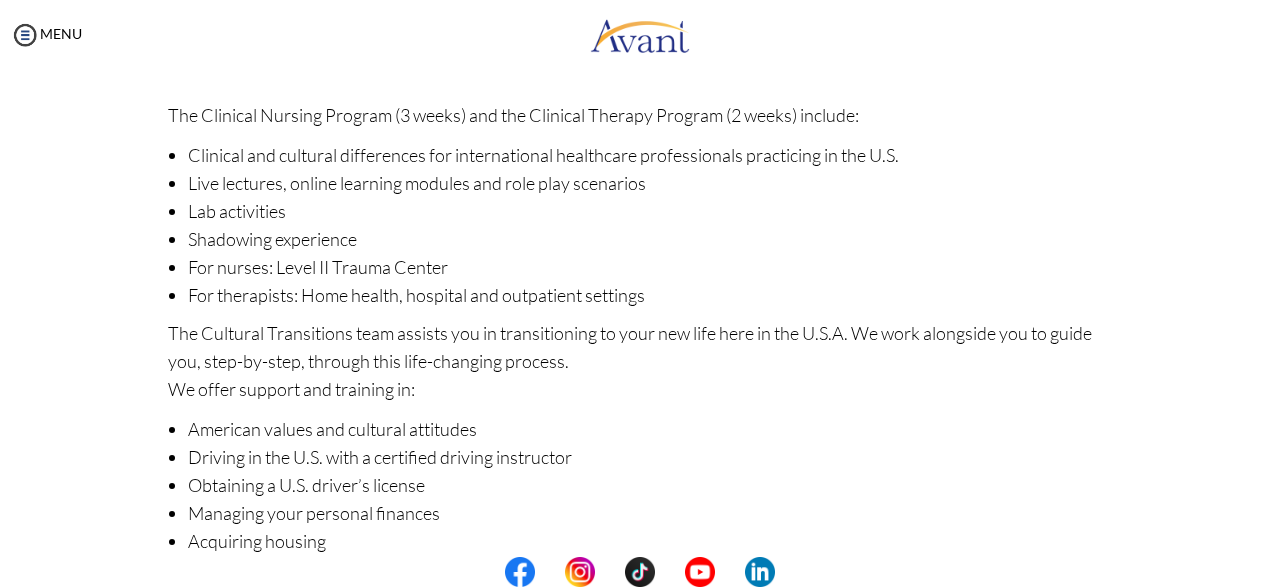 scroll, scrollTop: 363, scrollLeft: 0, axis: vertical 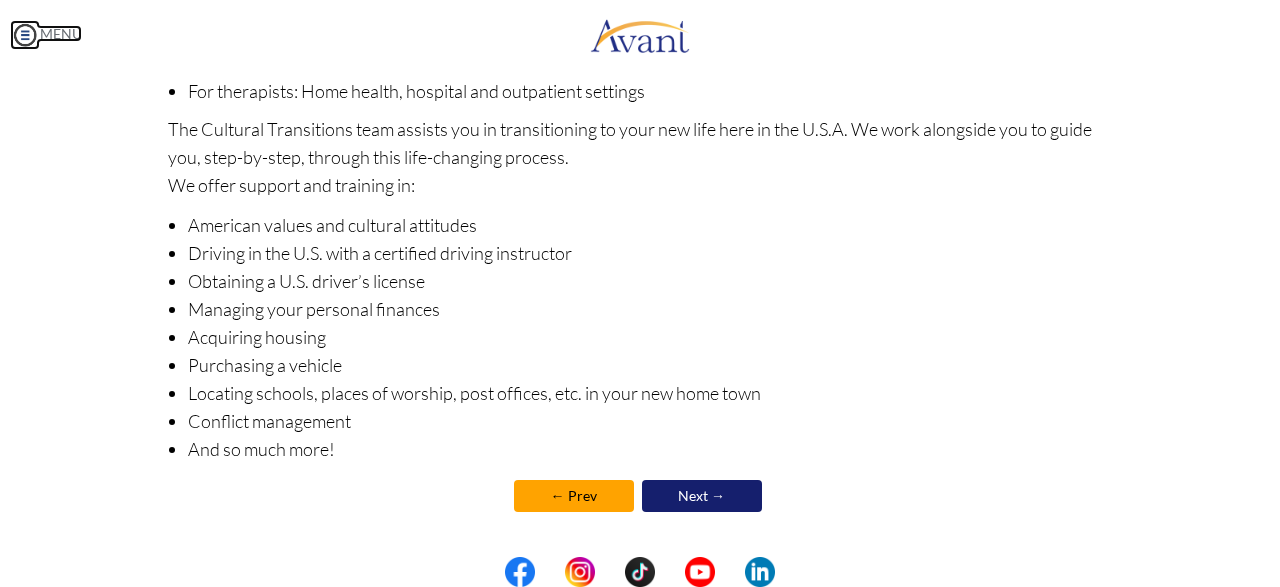 click at bounding box center [25, 35] 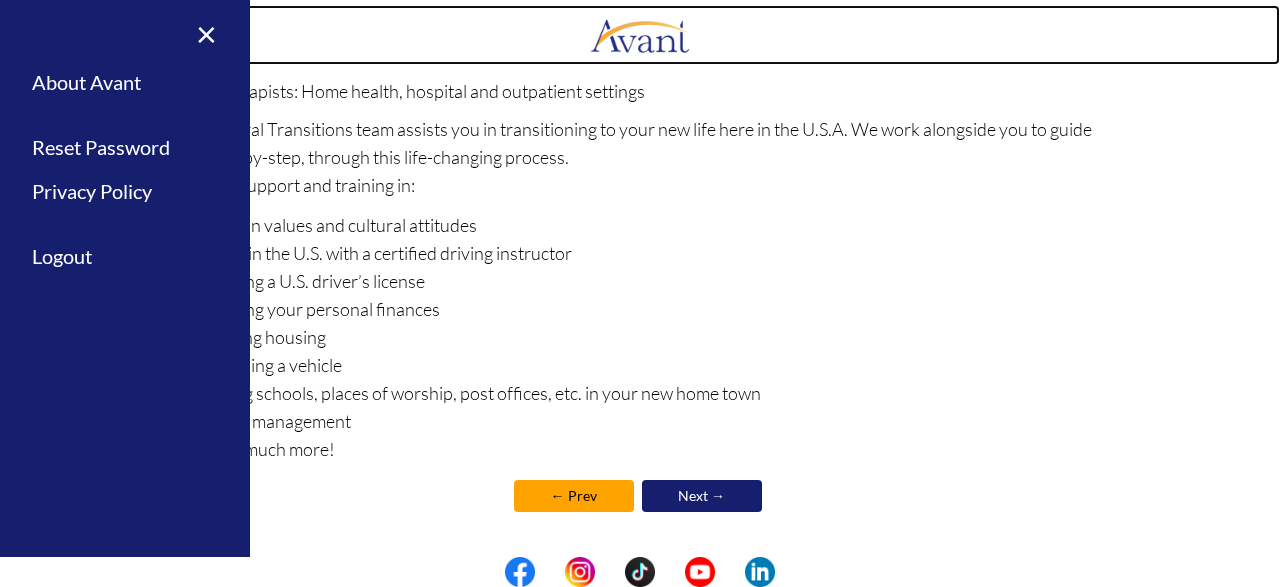 click at bounding box center (640, 35) 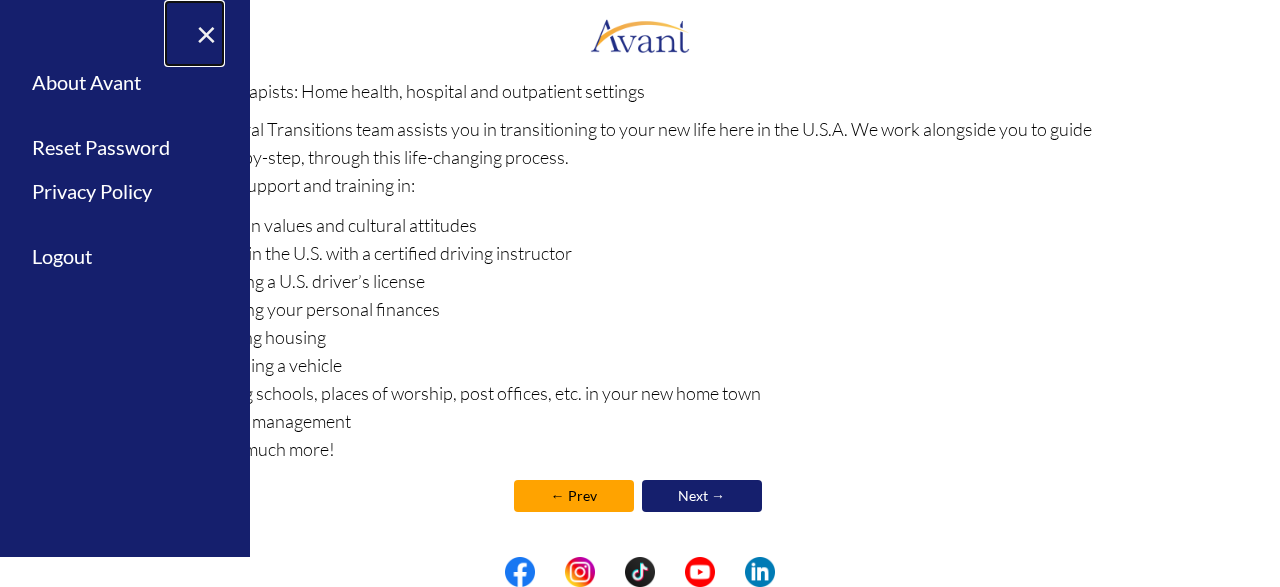 click on "×" at bounding box center [194, 33] 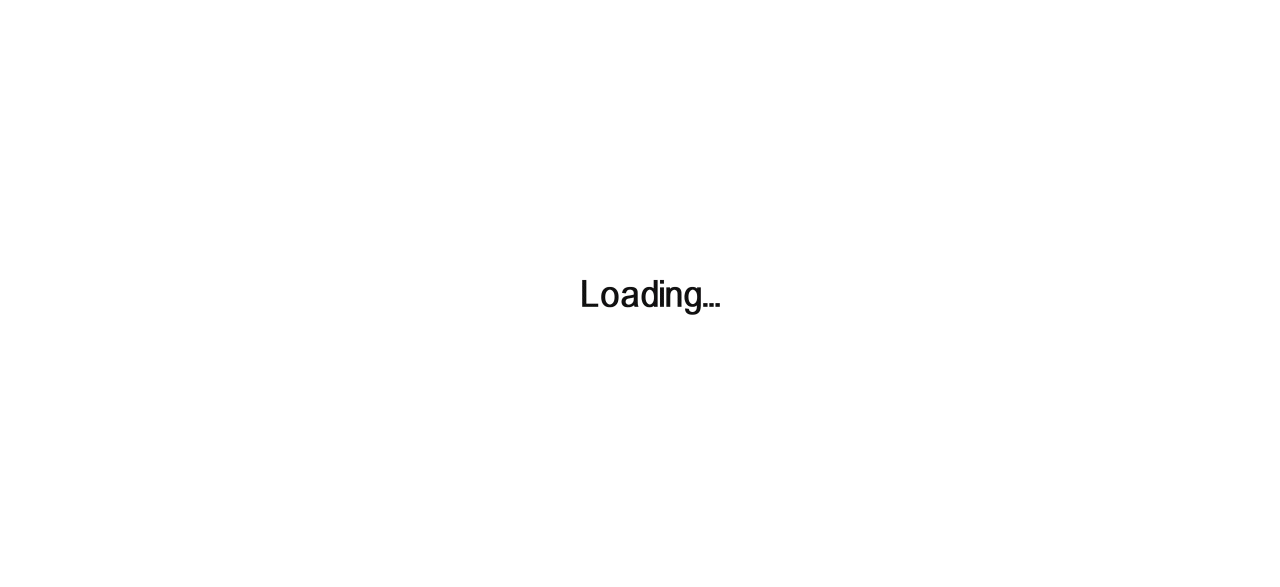 scroll, scrollTop: 0, scrollLeft: 0, axis: both 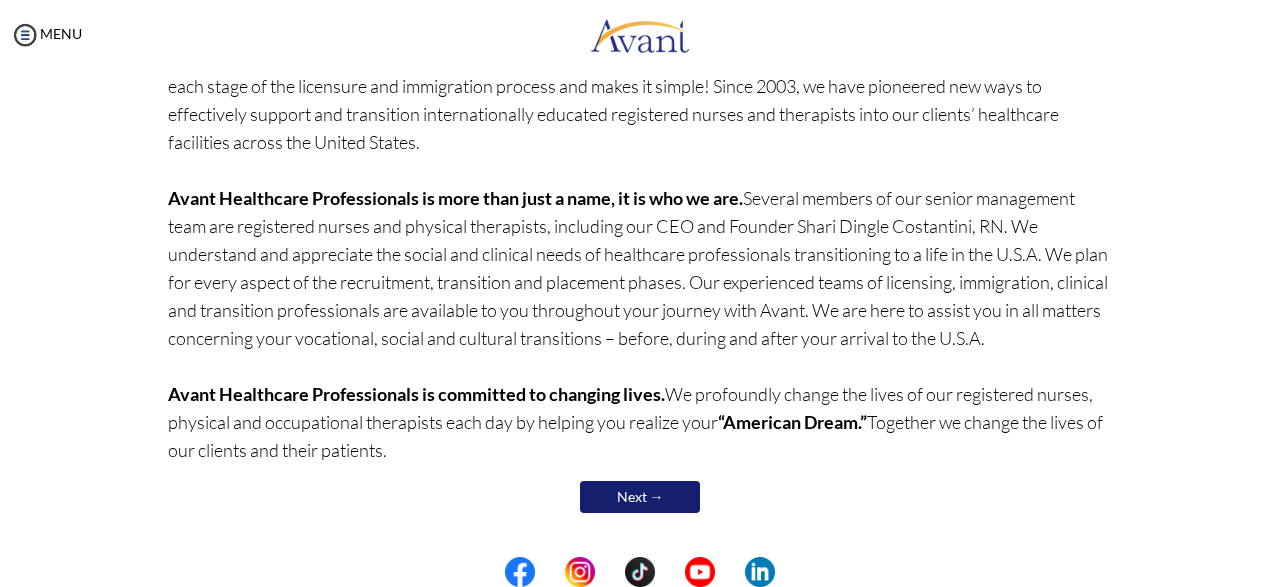 click on "Next →" at bounding box center (640, 497) 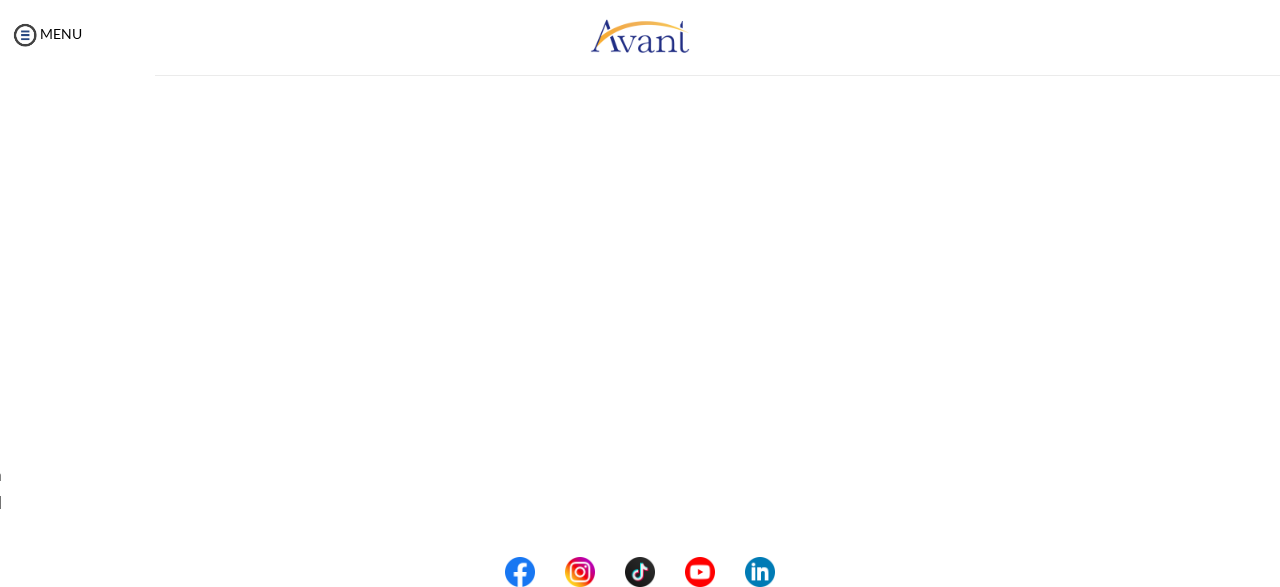 scroll, scrollTop: 0, scrollLeft: 0, axis: both 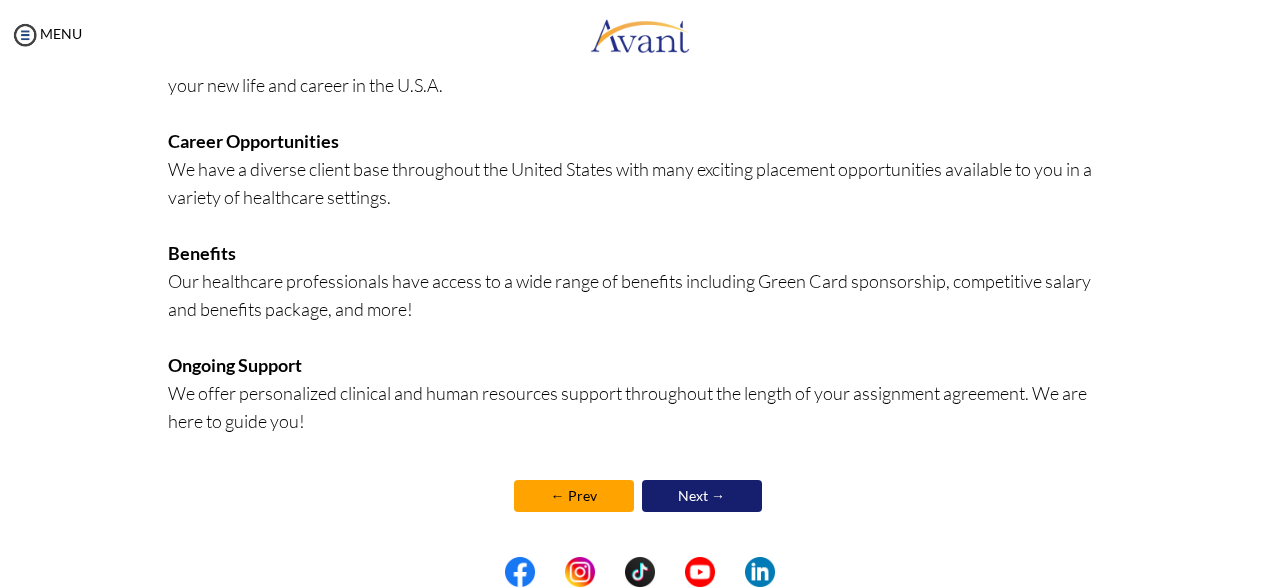 click on "Next →" at bounding box center (702, 496) 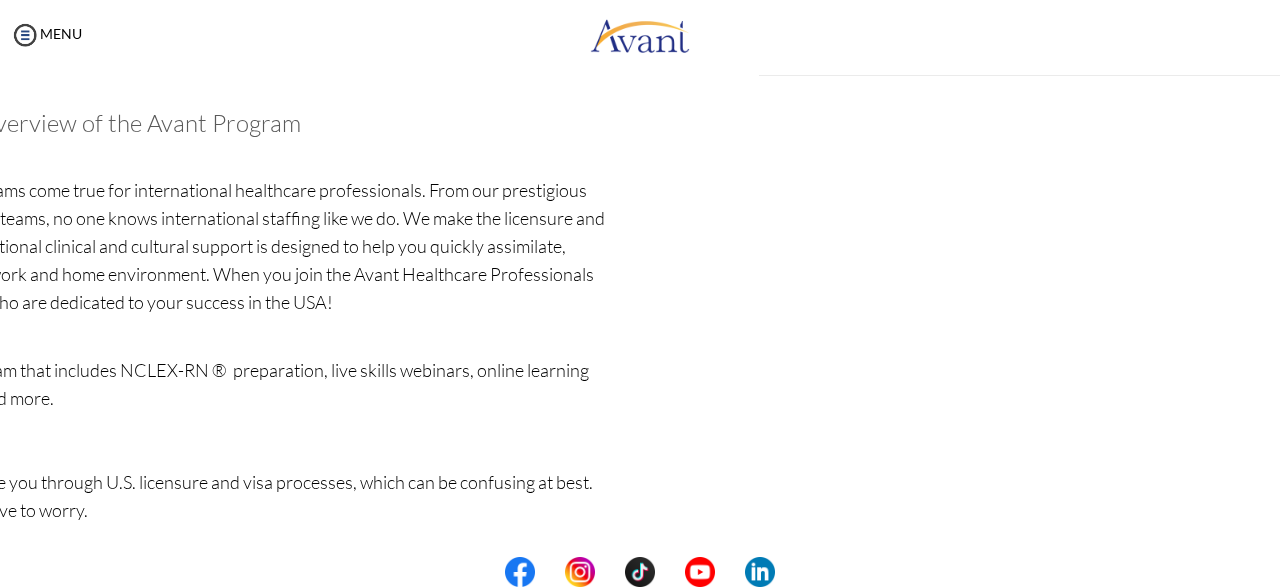 scroll, scrollTop: 538, scrollLeft: 0, axis: vertical 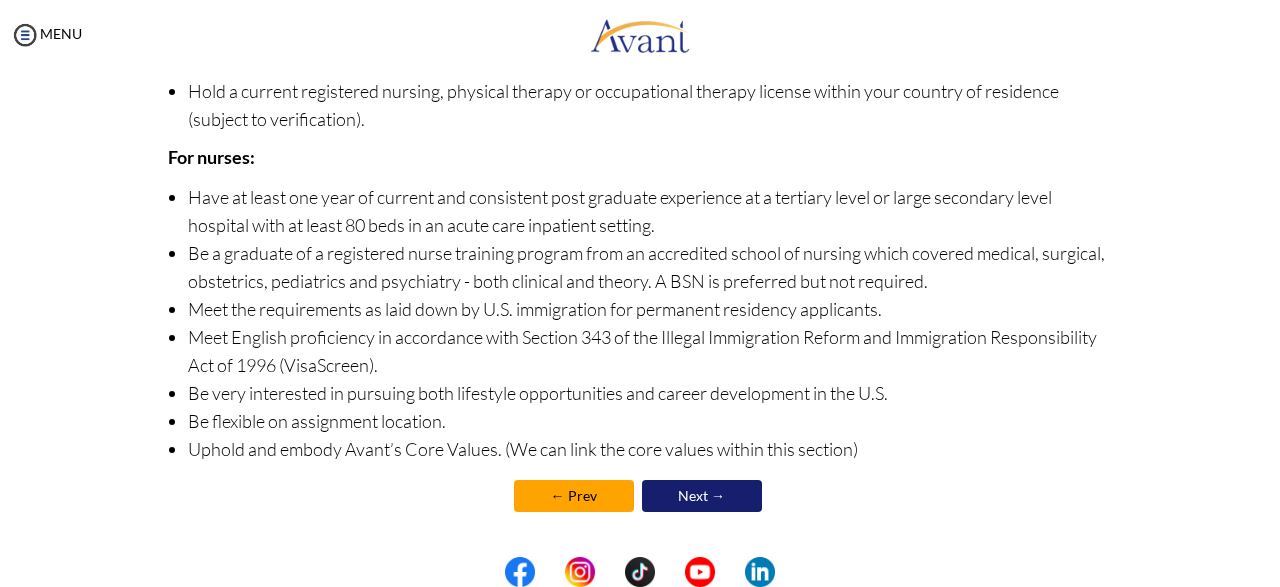 click on "Next →" at bounding box center [702, 496] 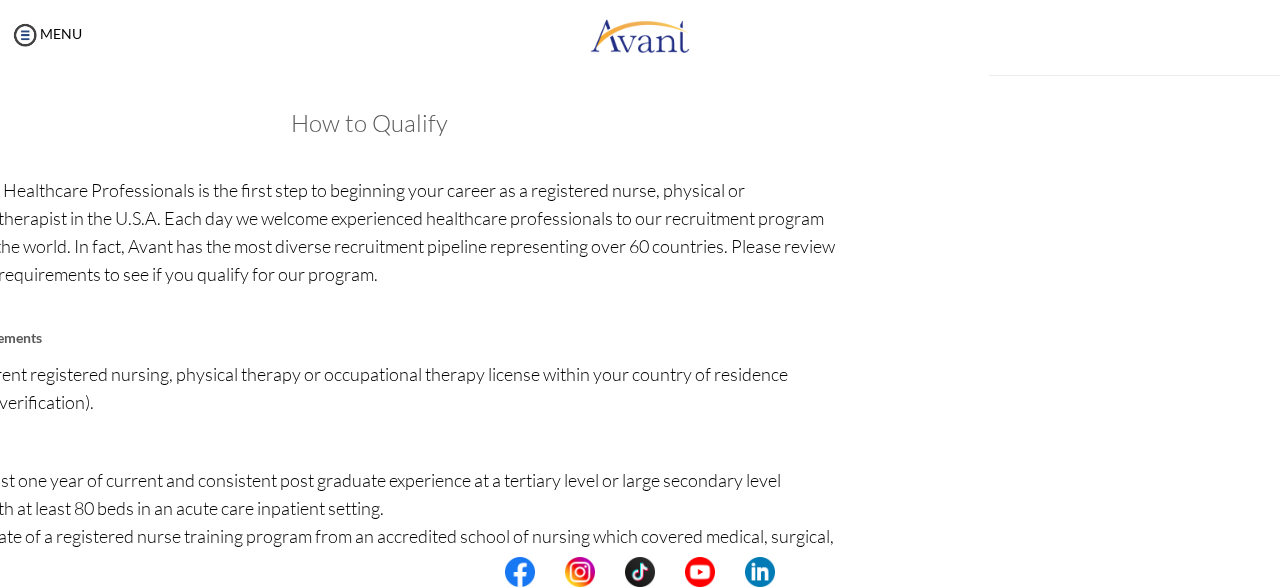scroll, scrollTop: 284, scrollLeft: 0, axis: vertical 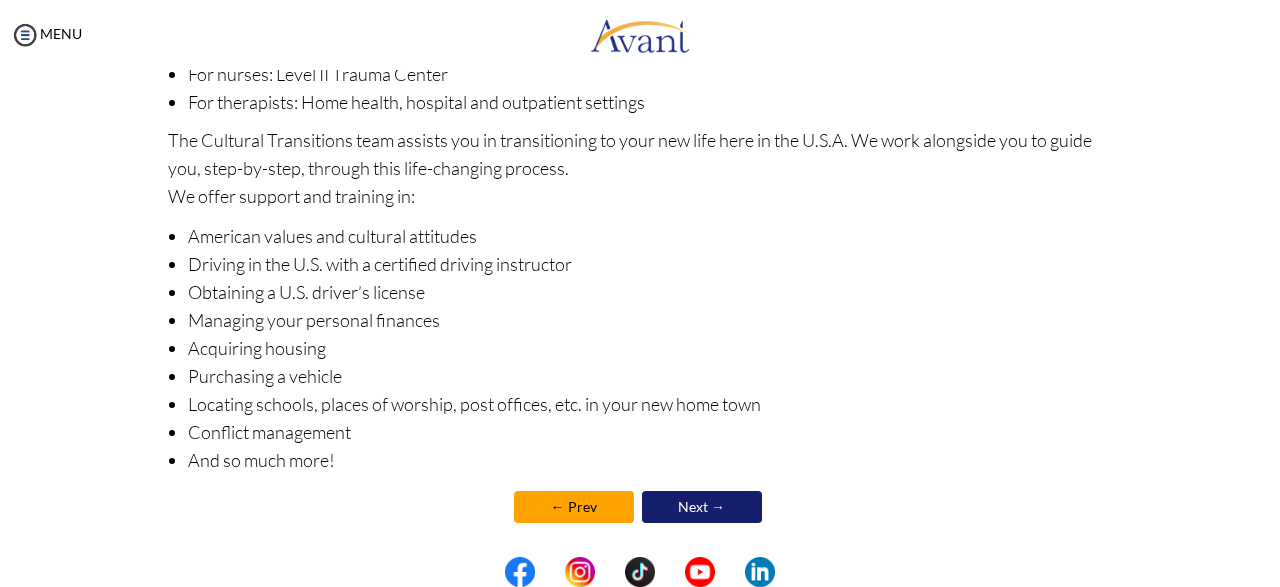 click on "Next →" at bounding box center (702, 507) 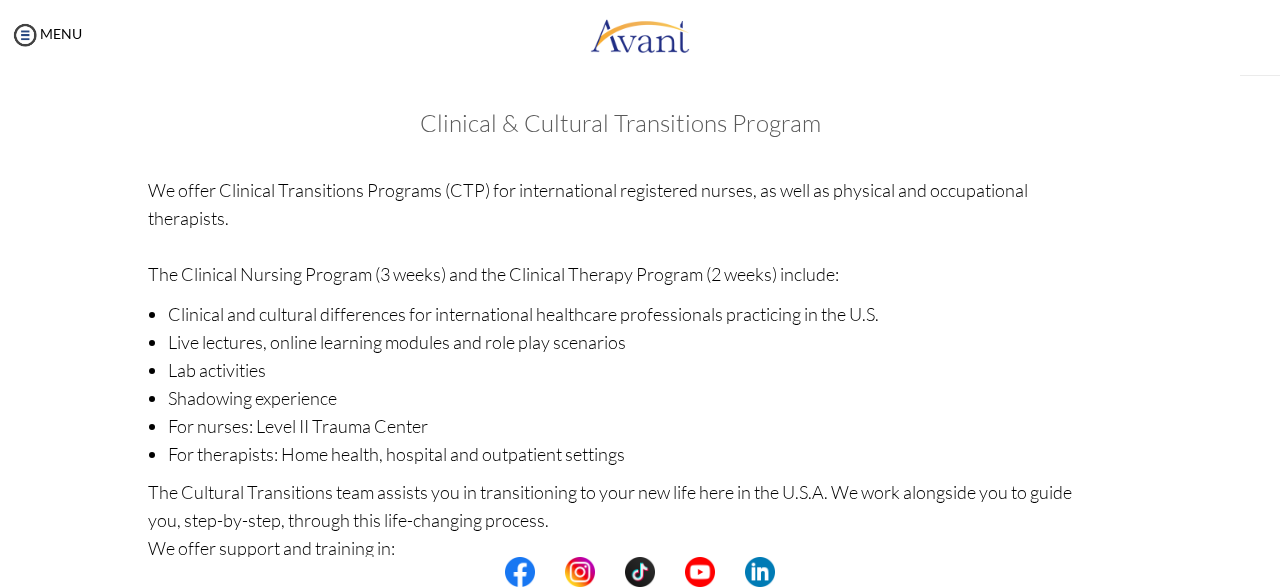 scroll, scrollTop: 284, scrollLeft: 0, axis: vertical 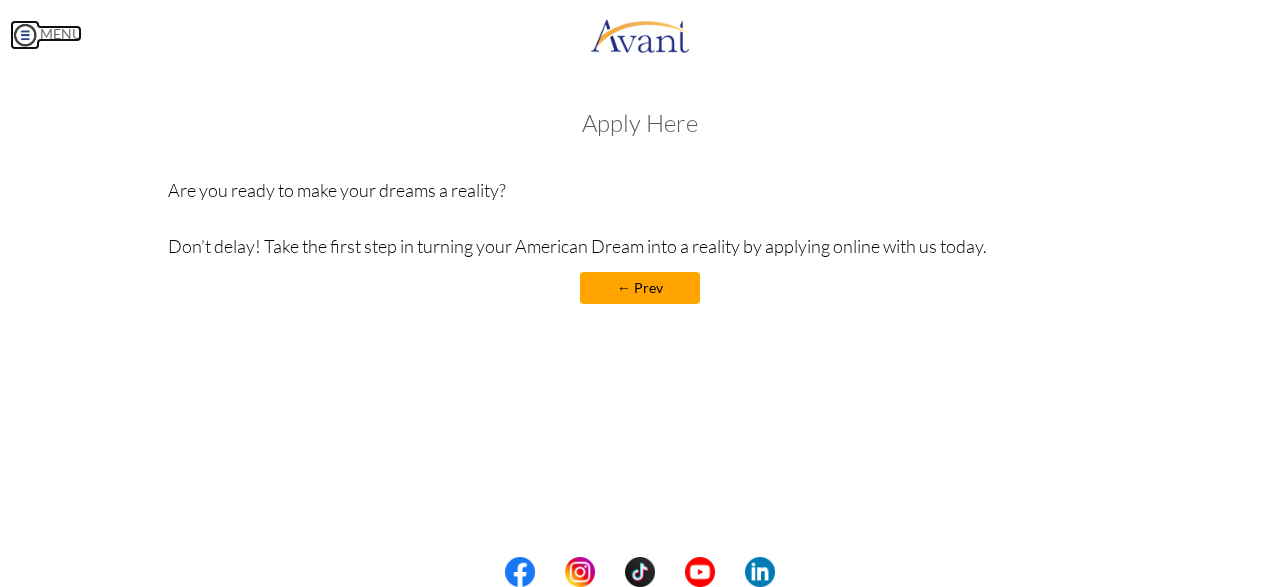 click at bounding box center [25, 35] 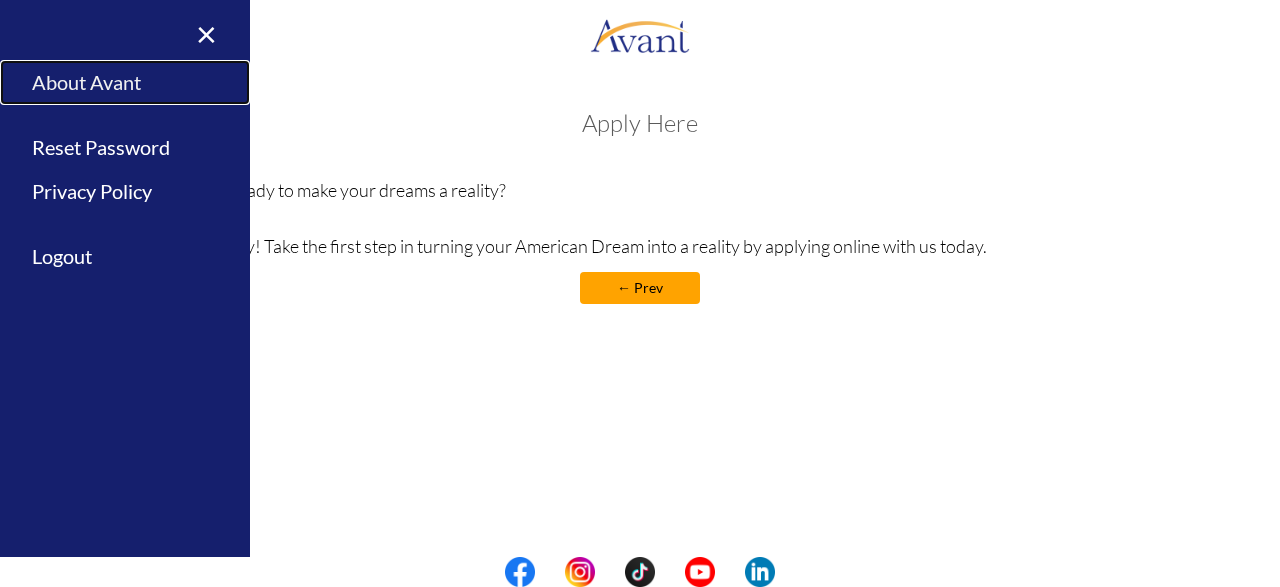 click on "About Avant" at bounding box center (125, 82) 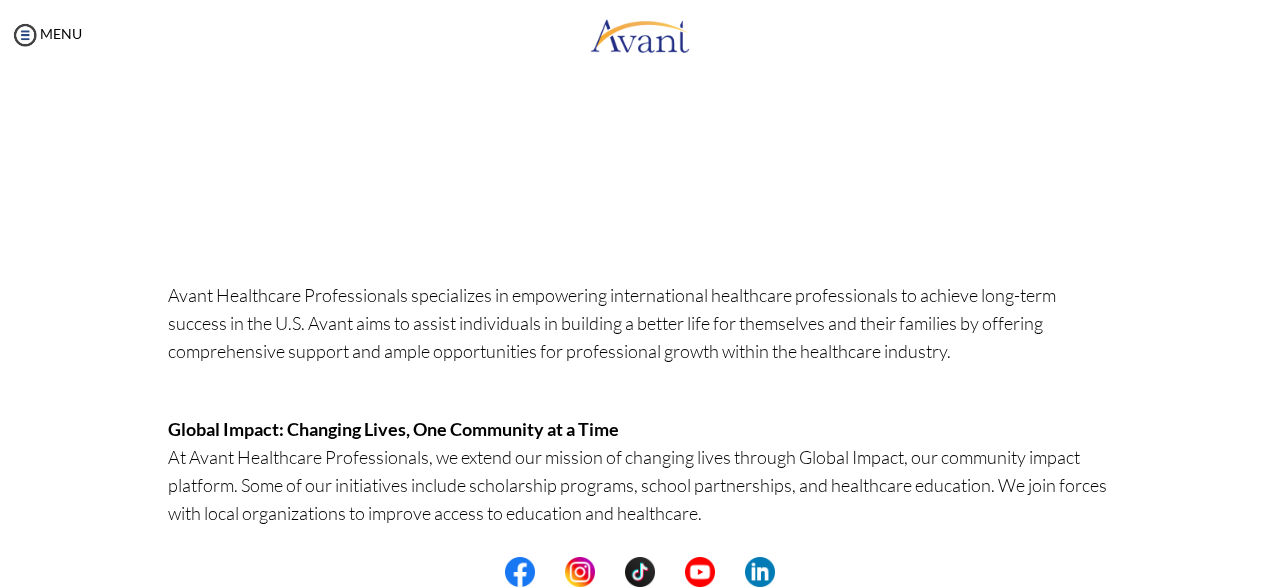 scroll, scrollTop: 0, scrollLeft: 0, axis: both 